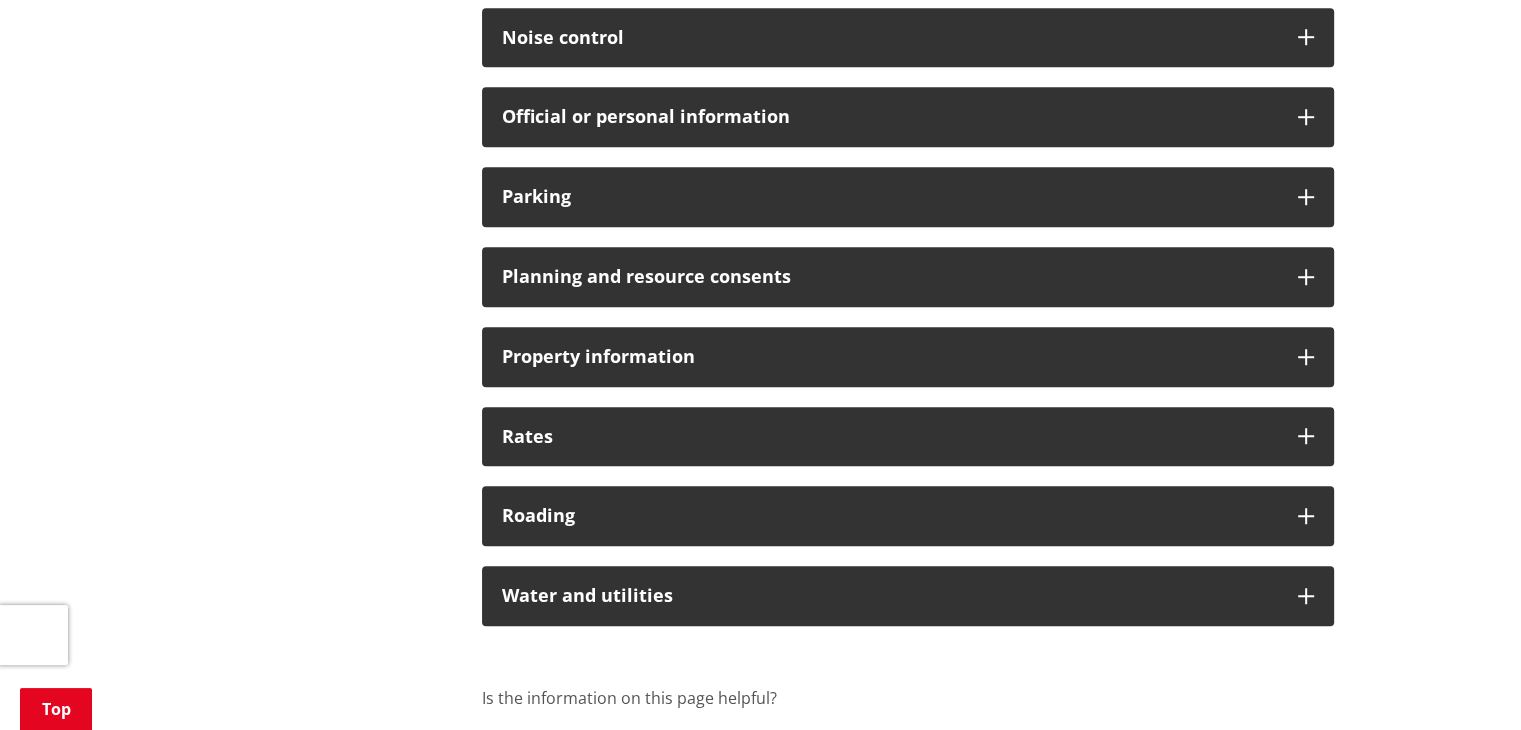 scroll, scrollTop: 1300, scrollLeft: 0, axis: vertical 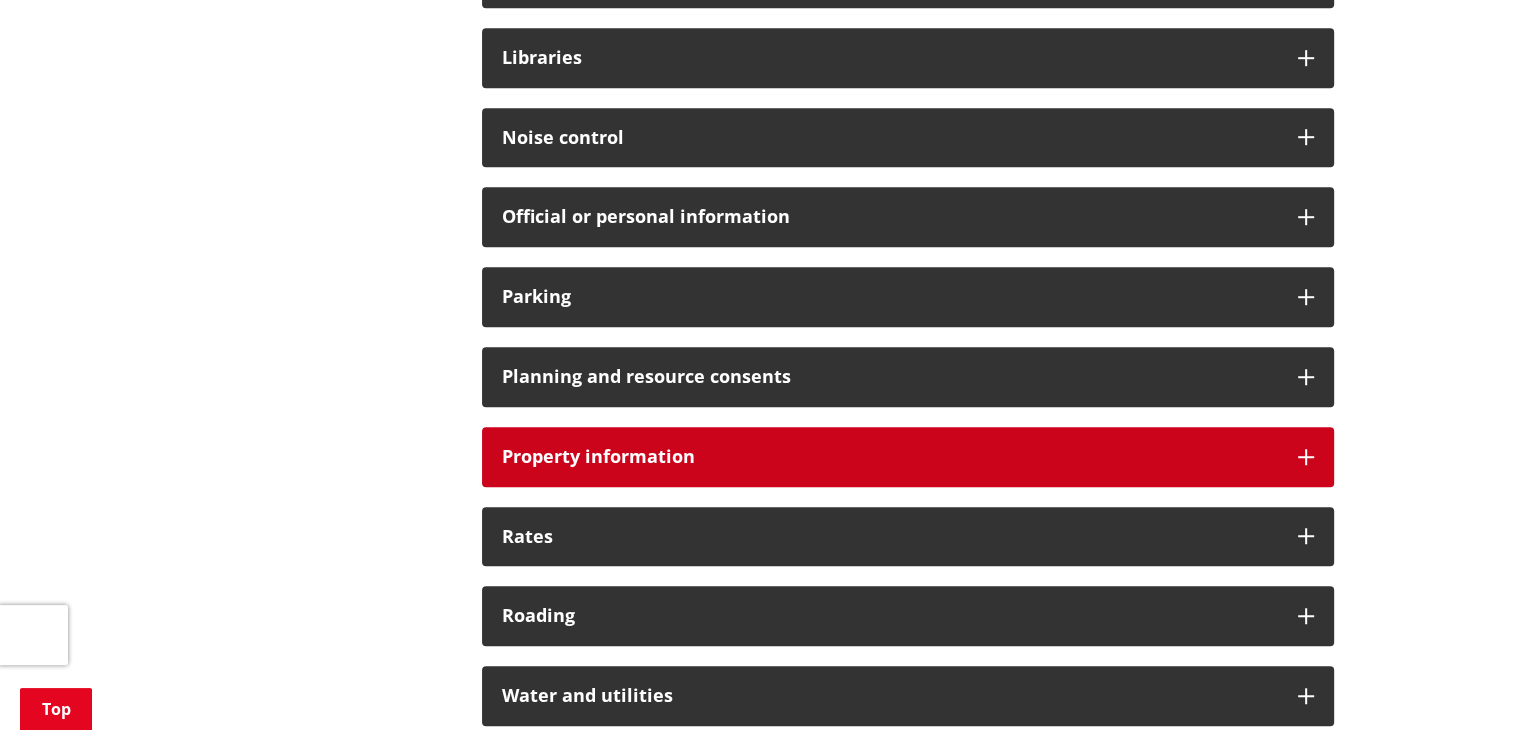 click on "Property information" at bounding box center [890, 457] 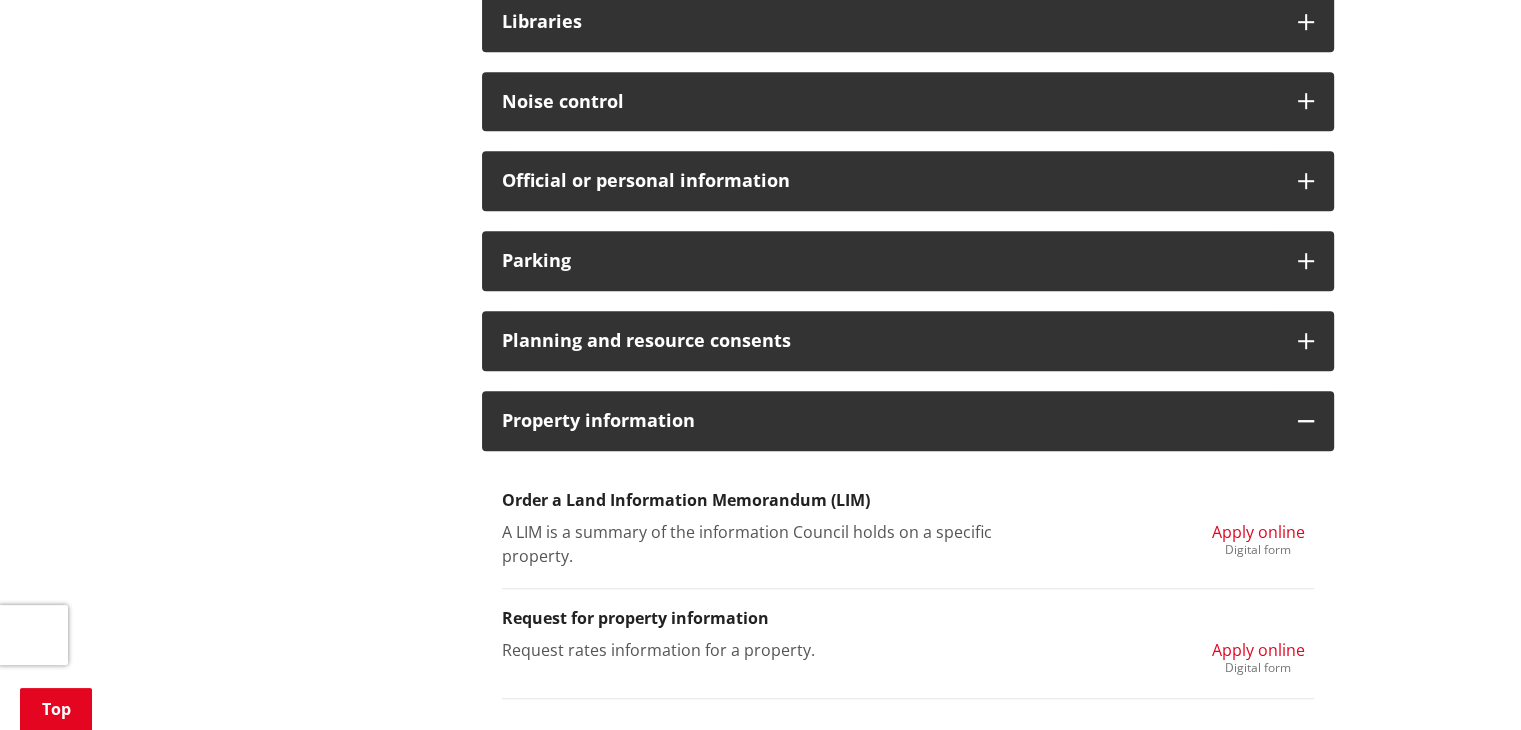 scroll, scrollTop: 1400, scrollLeft: 0, axis: vertical 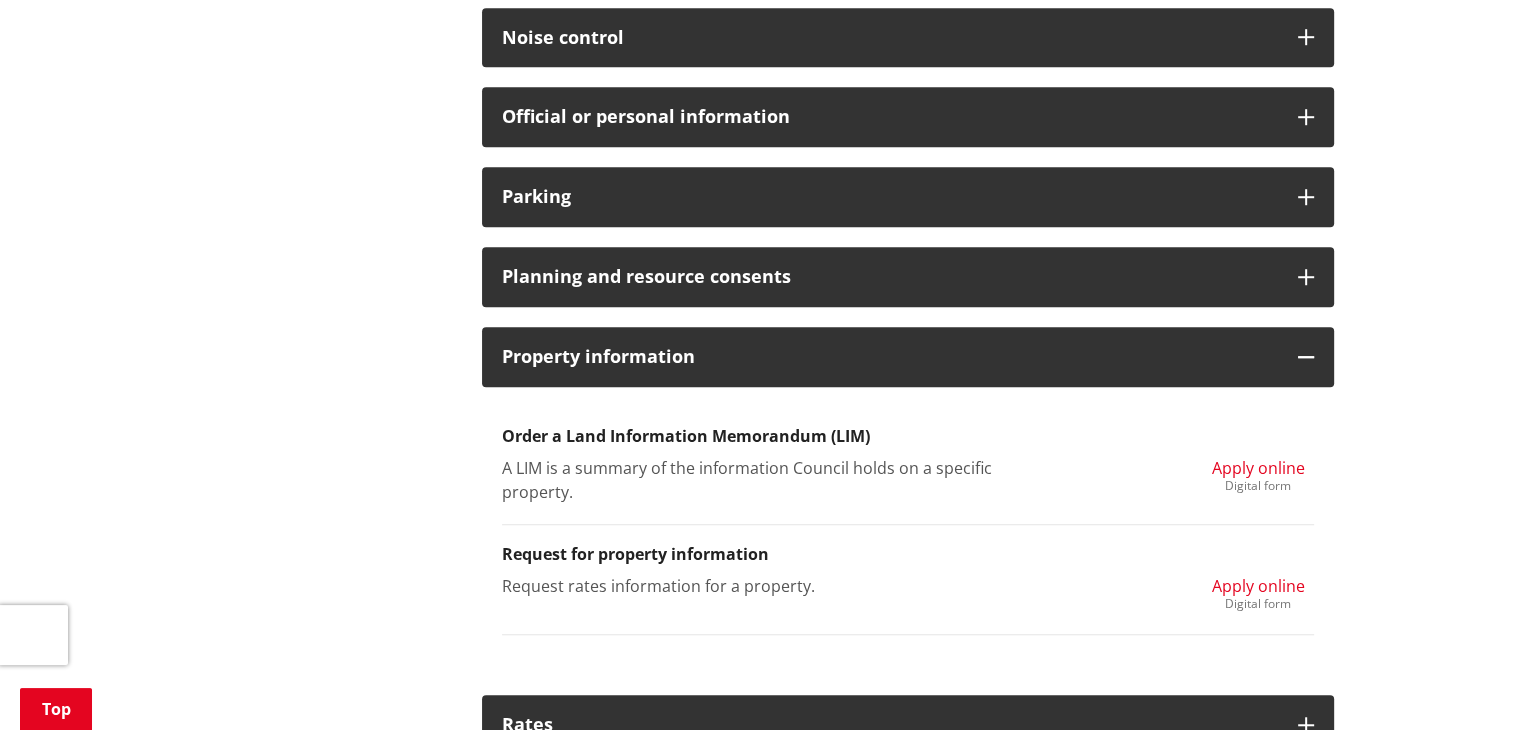 click on "Apply online" at bounding box center [1258, 586] 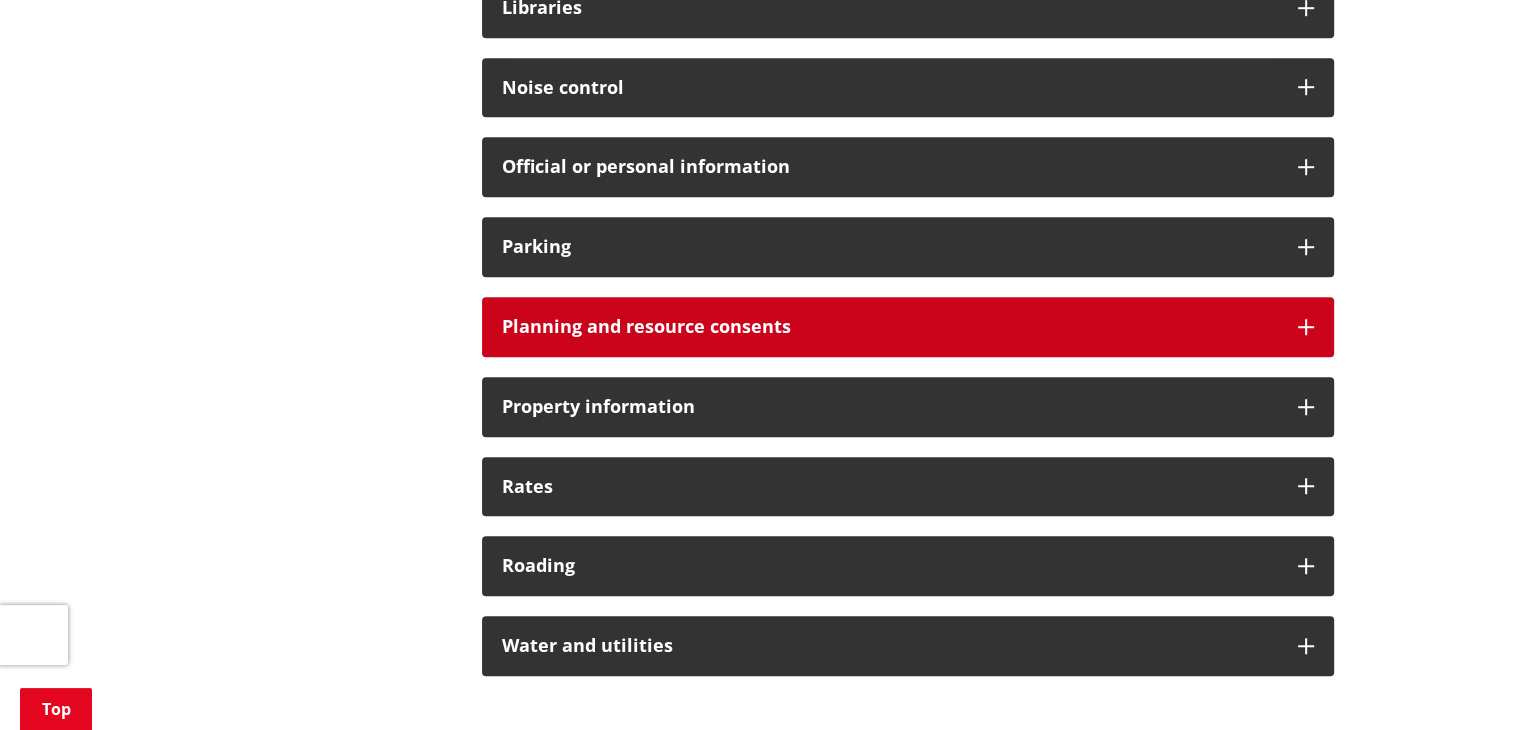 scroll, scrollTop: 1400, scrollLeft: 0, axis: vertical 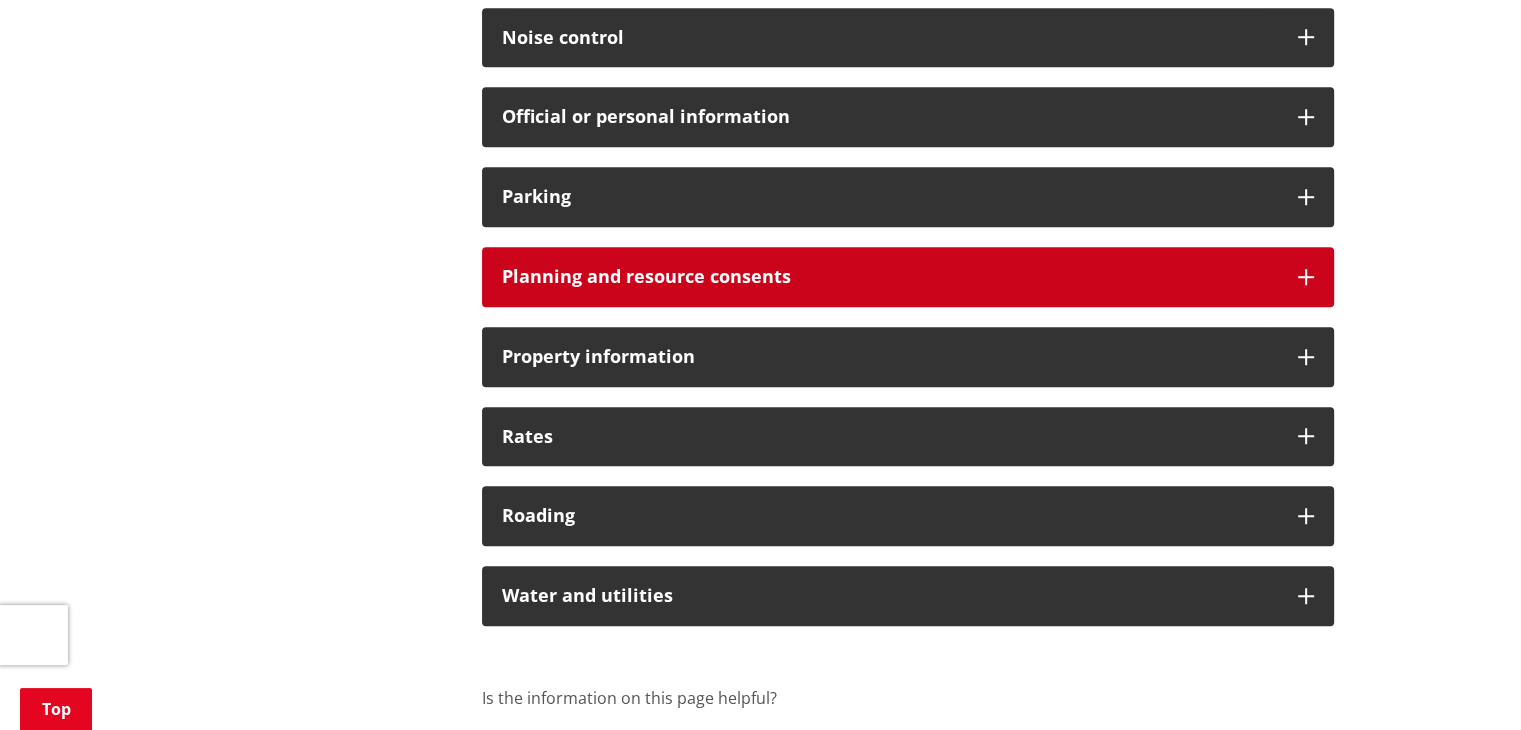 click on "Planning and resource consents" at bounding box center (890, 277) 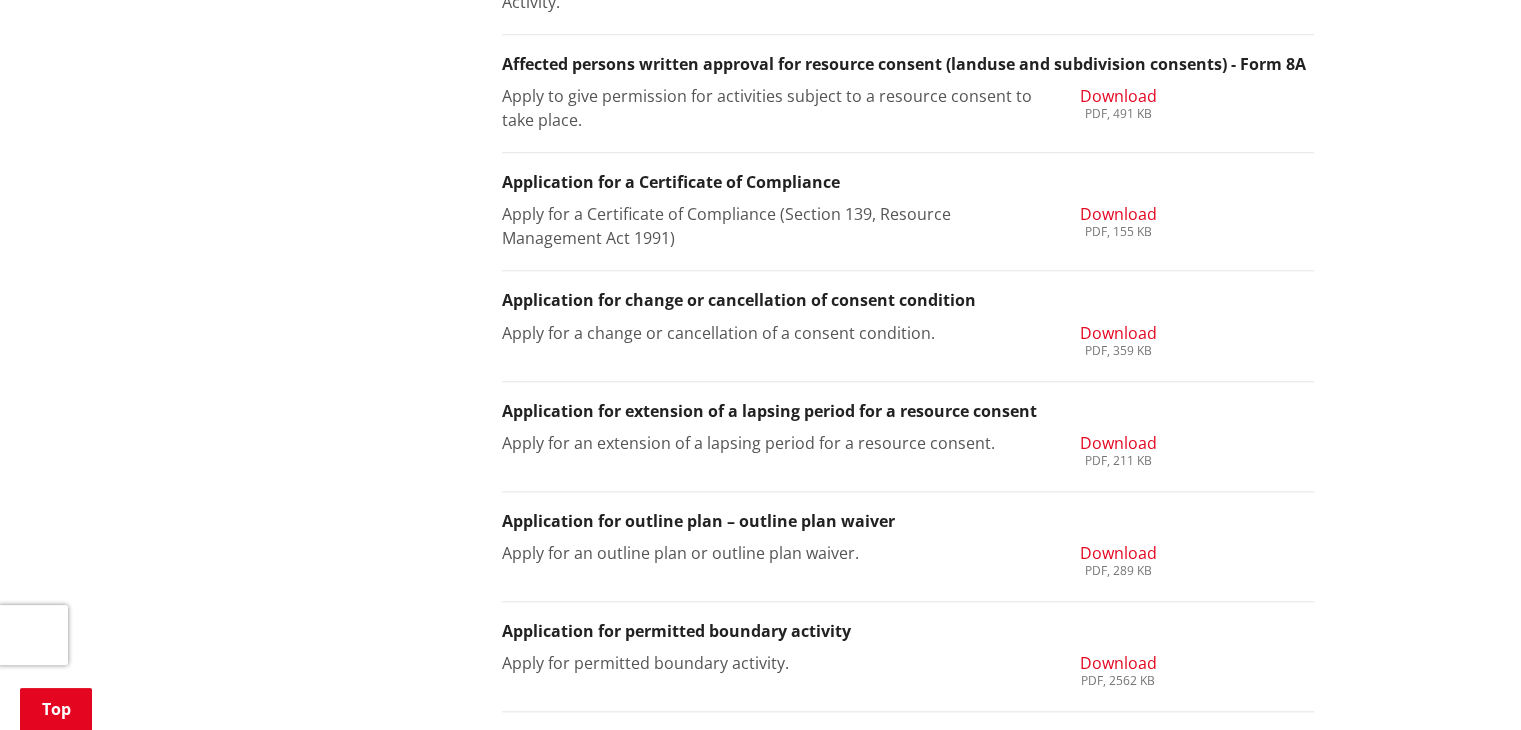 scroll, scrollTop: 1800, scrollLeft: 0, axis: vertical 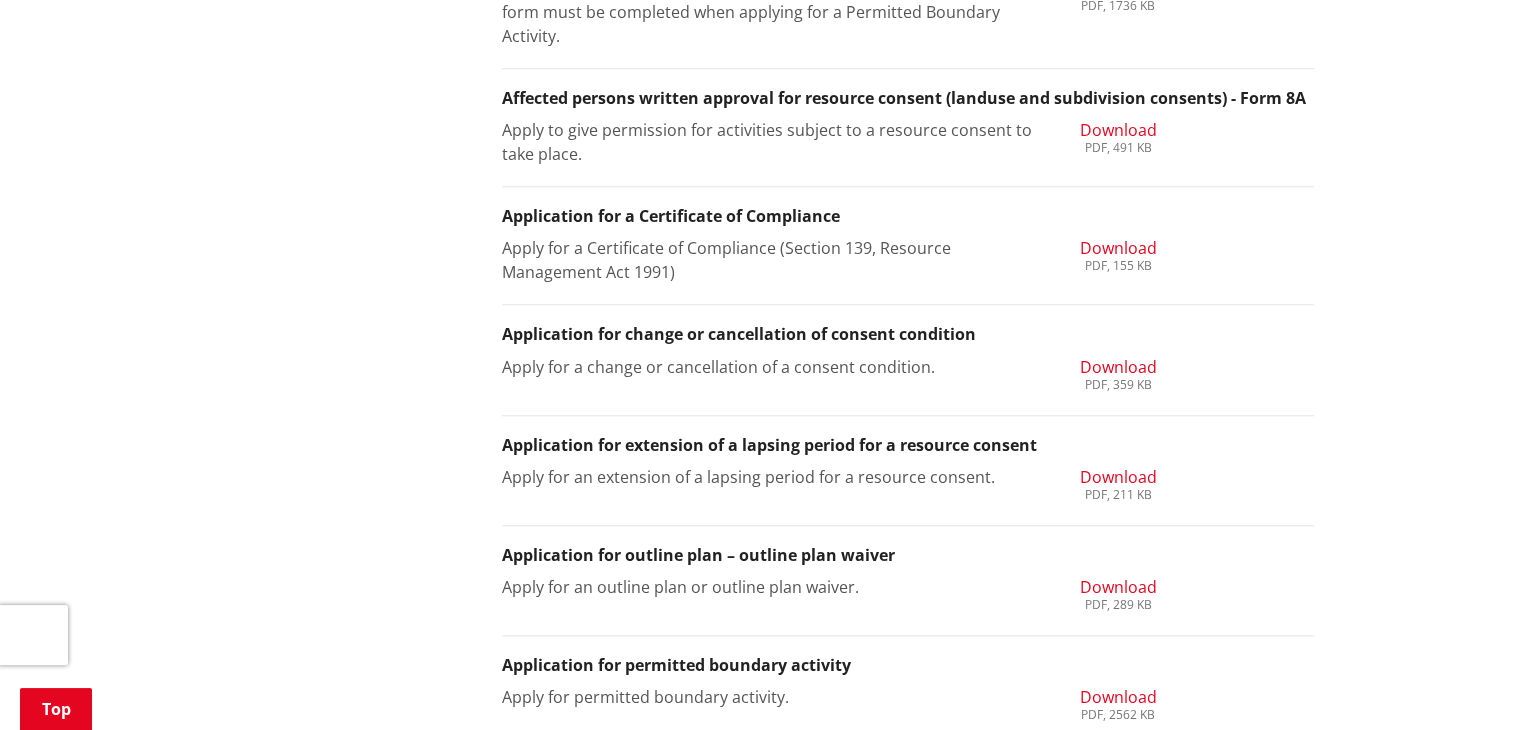 click on "Download" at bounding box center [1117, 248] 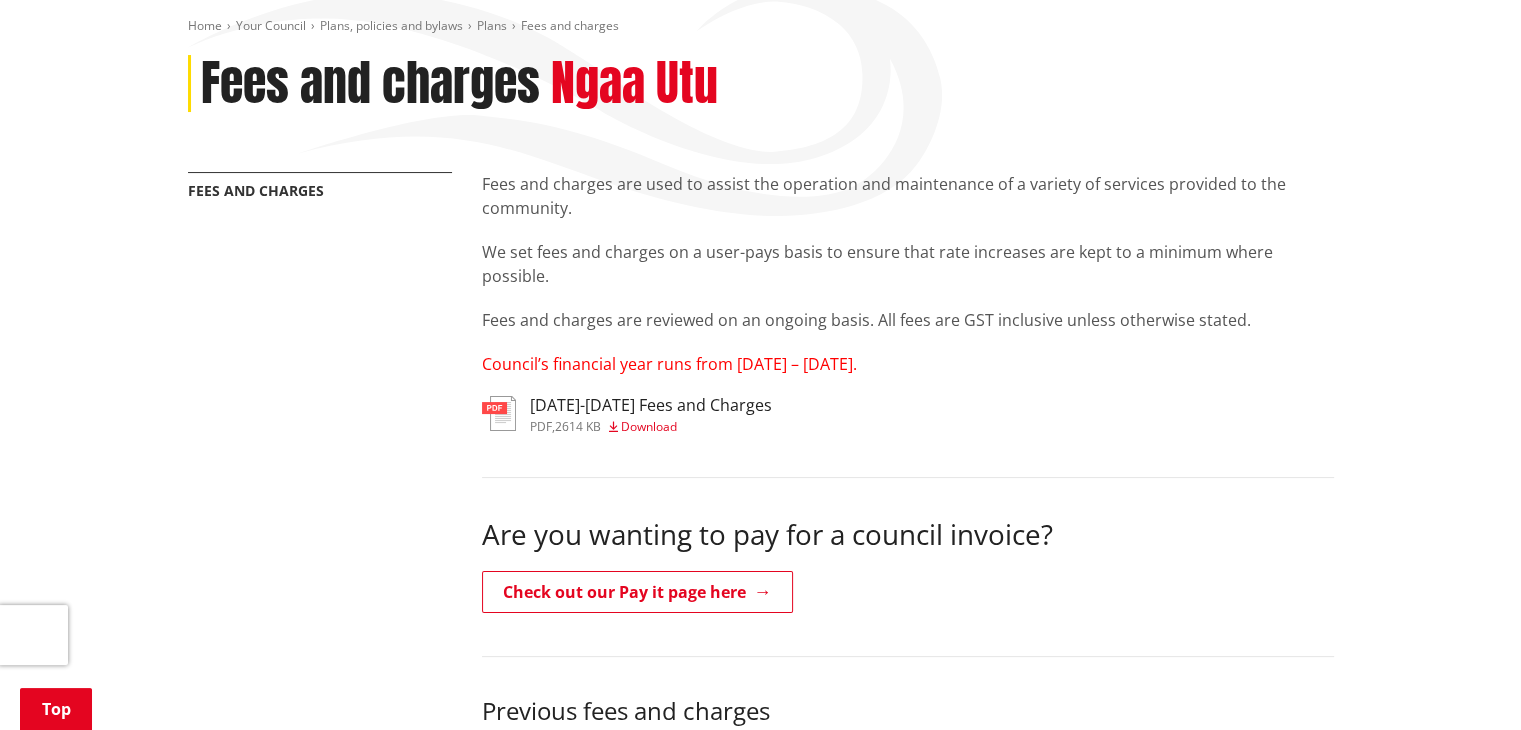 scroll, scrollTop: 200, scrollLeft: 0, axis: vertical 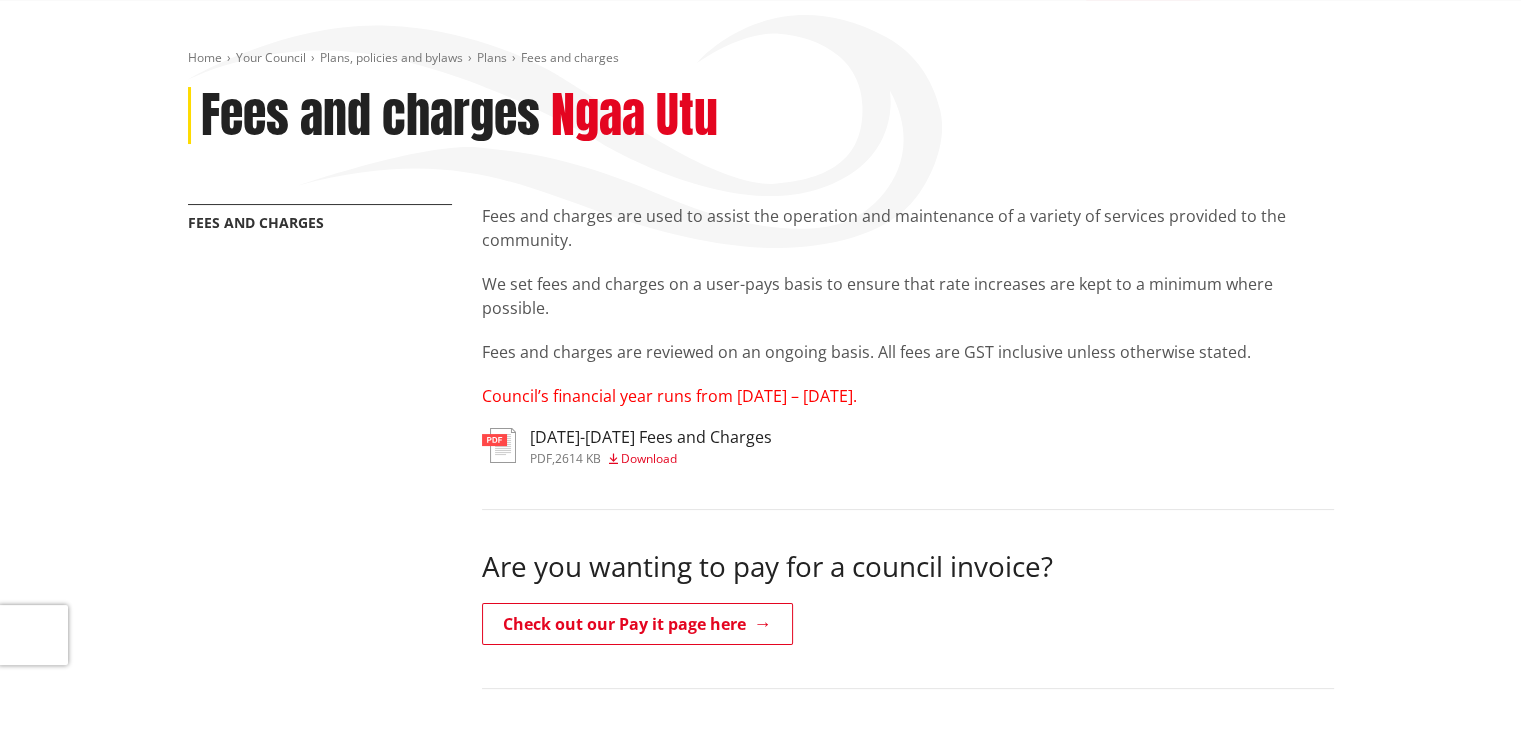 click on "Download" at bounding box center (649, 458) 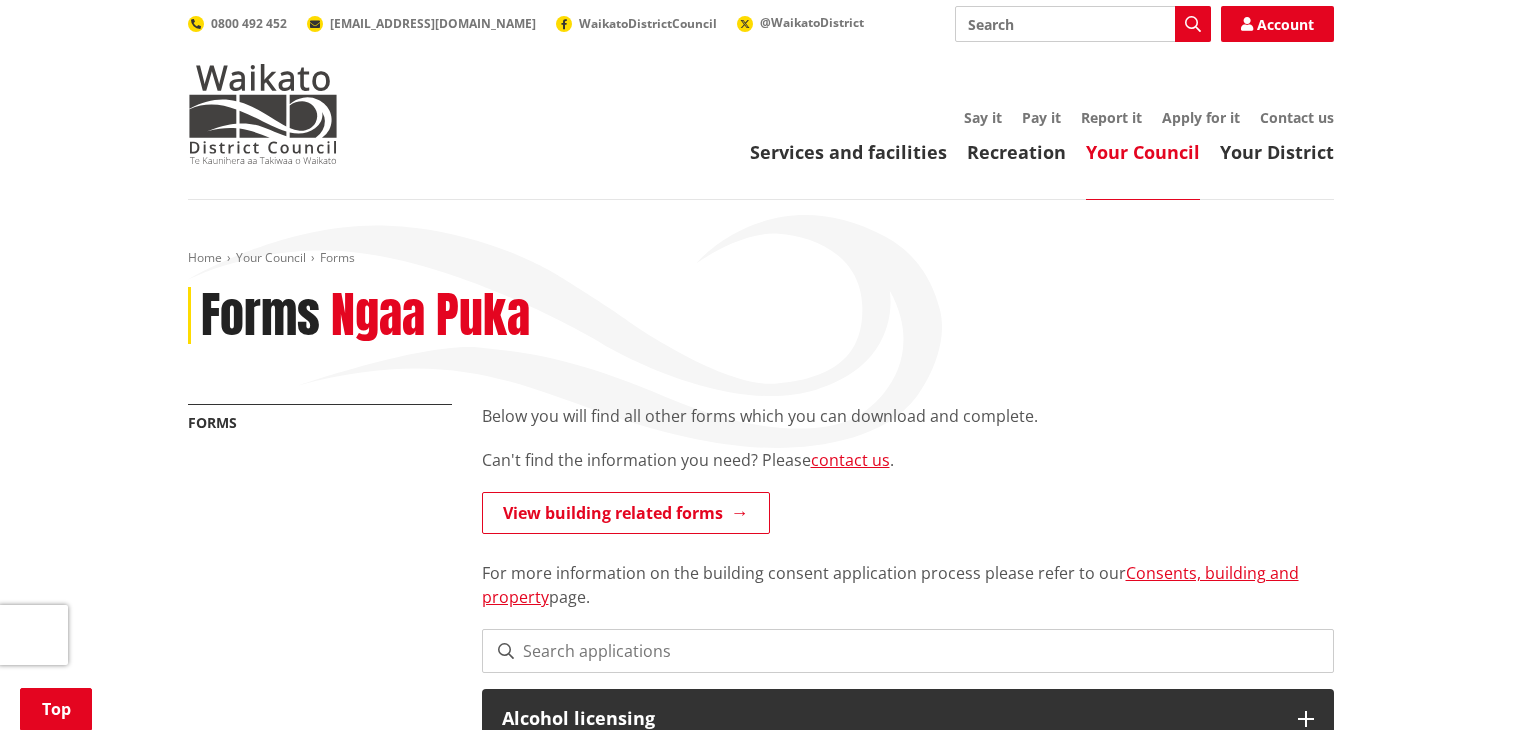 scroll, scrollTop: 300, scrollLeft: 0, axis: vertical 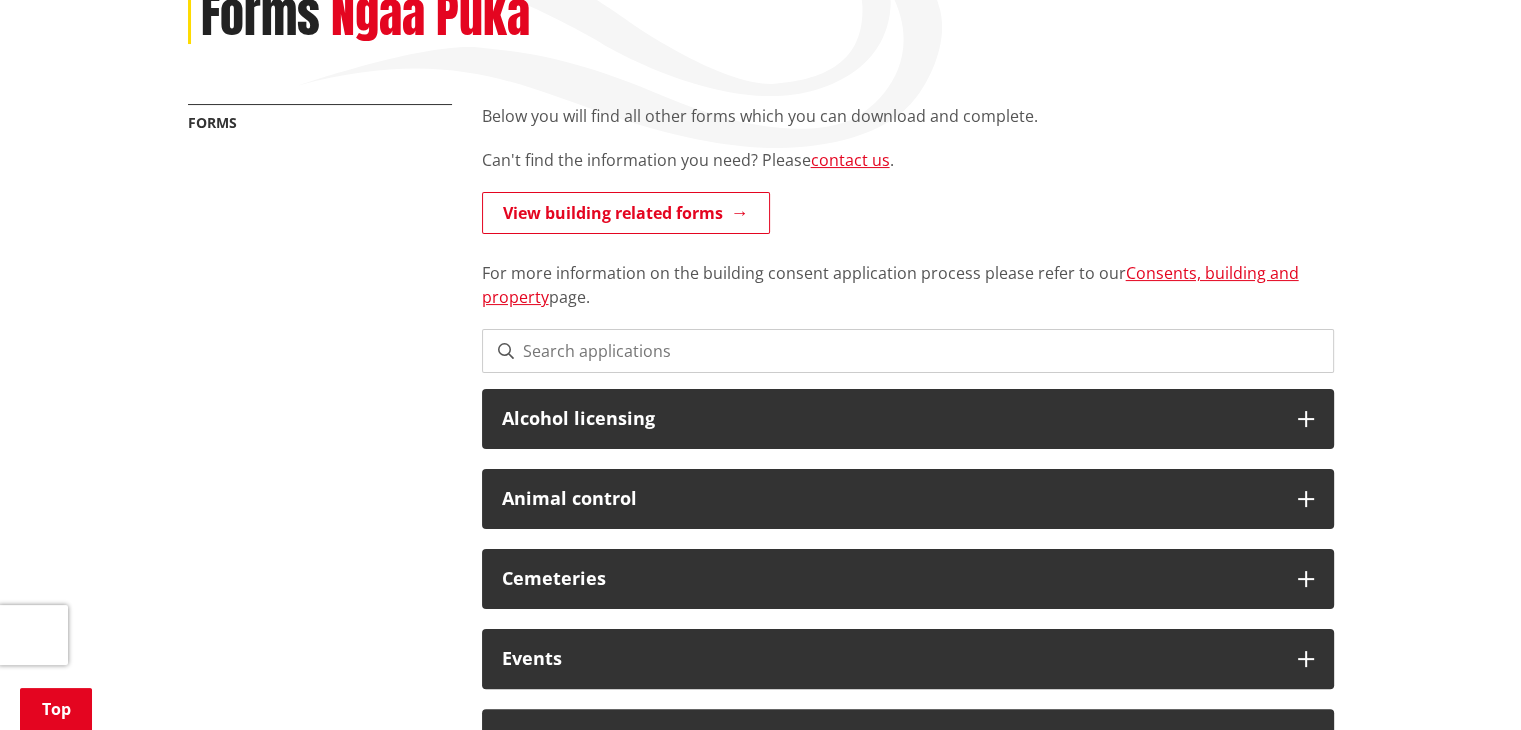 click at bounding box center (908, 351) 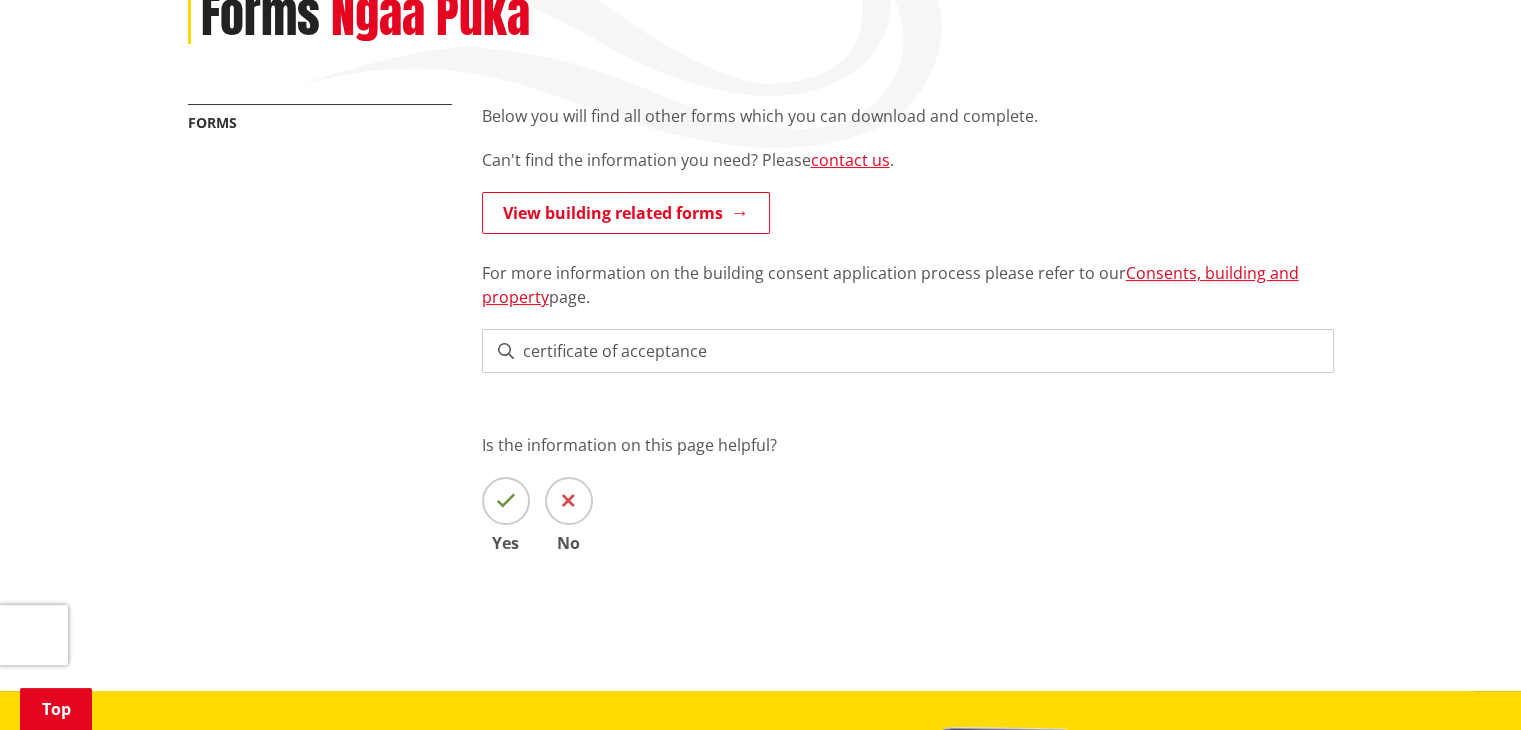 drag, startPoint x: 729, startPoint y: 353, endPoint x: 620, endPoint y: 346, distance: 109.22454 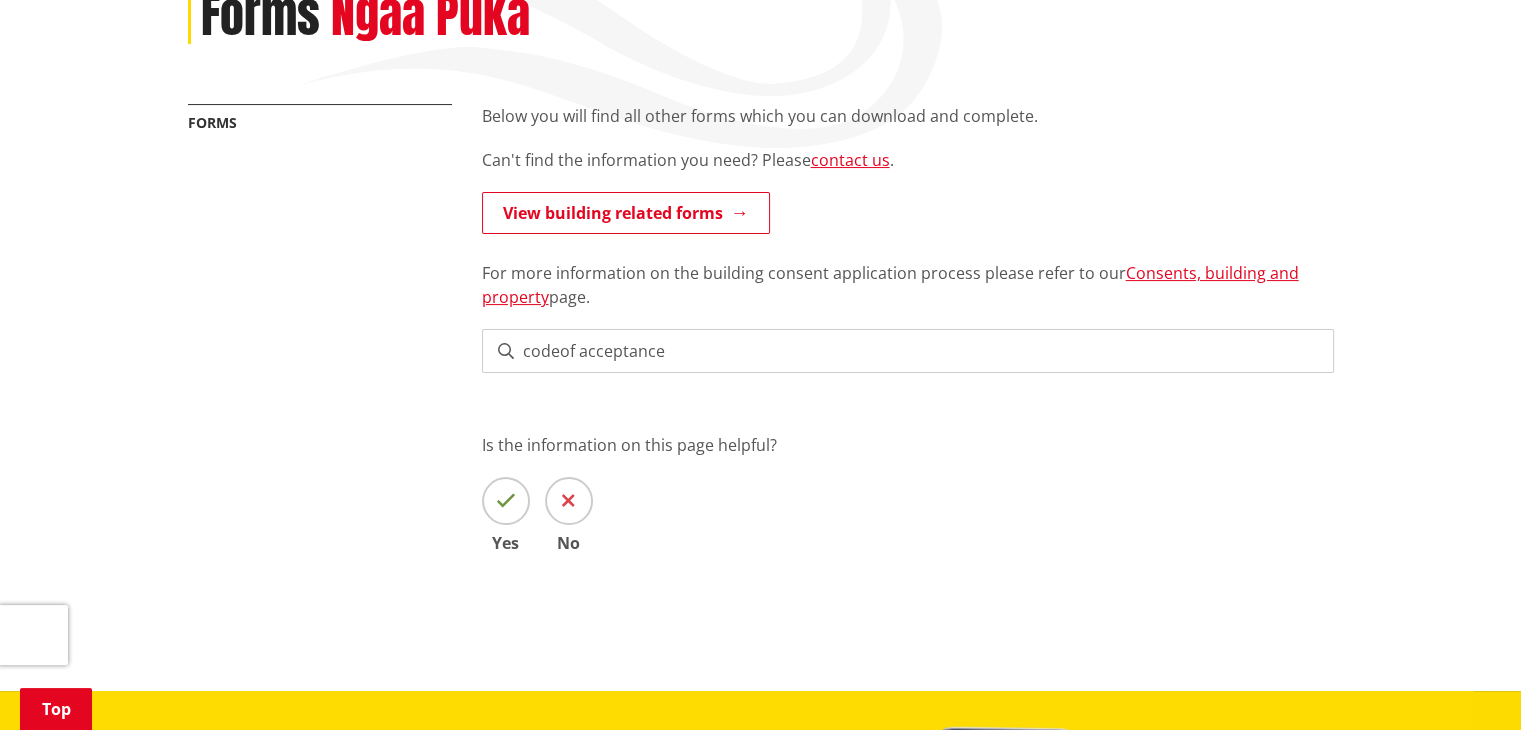 type on "code of acceptance" 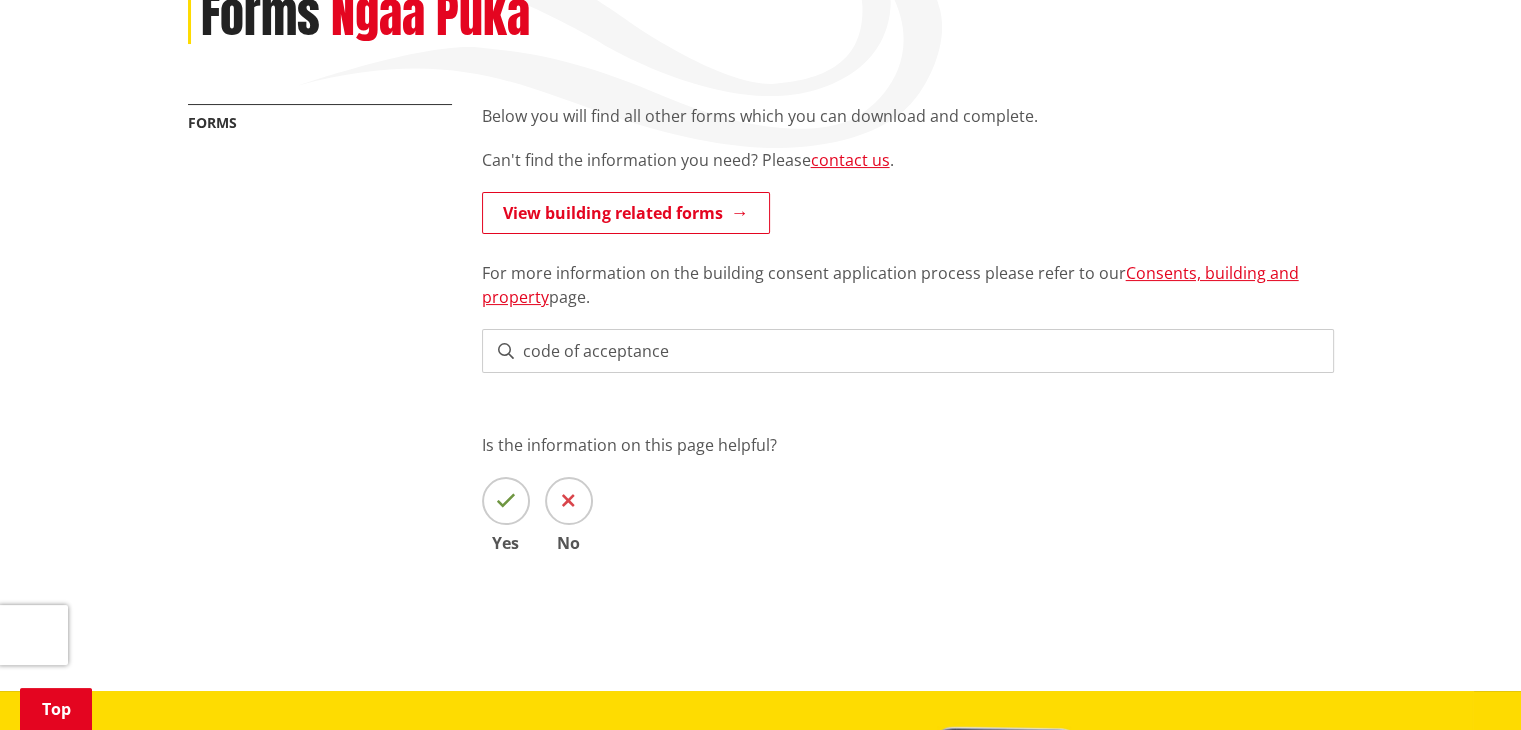 drag, startPoint x: 610, startPoint y: 353, endPoint x: 416, endPoint y: 353, distance: 194 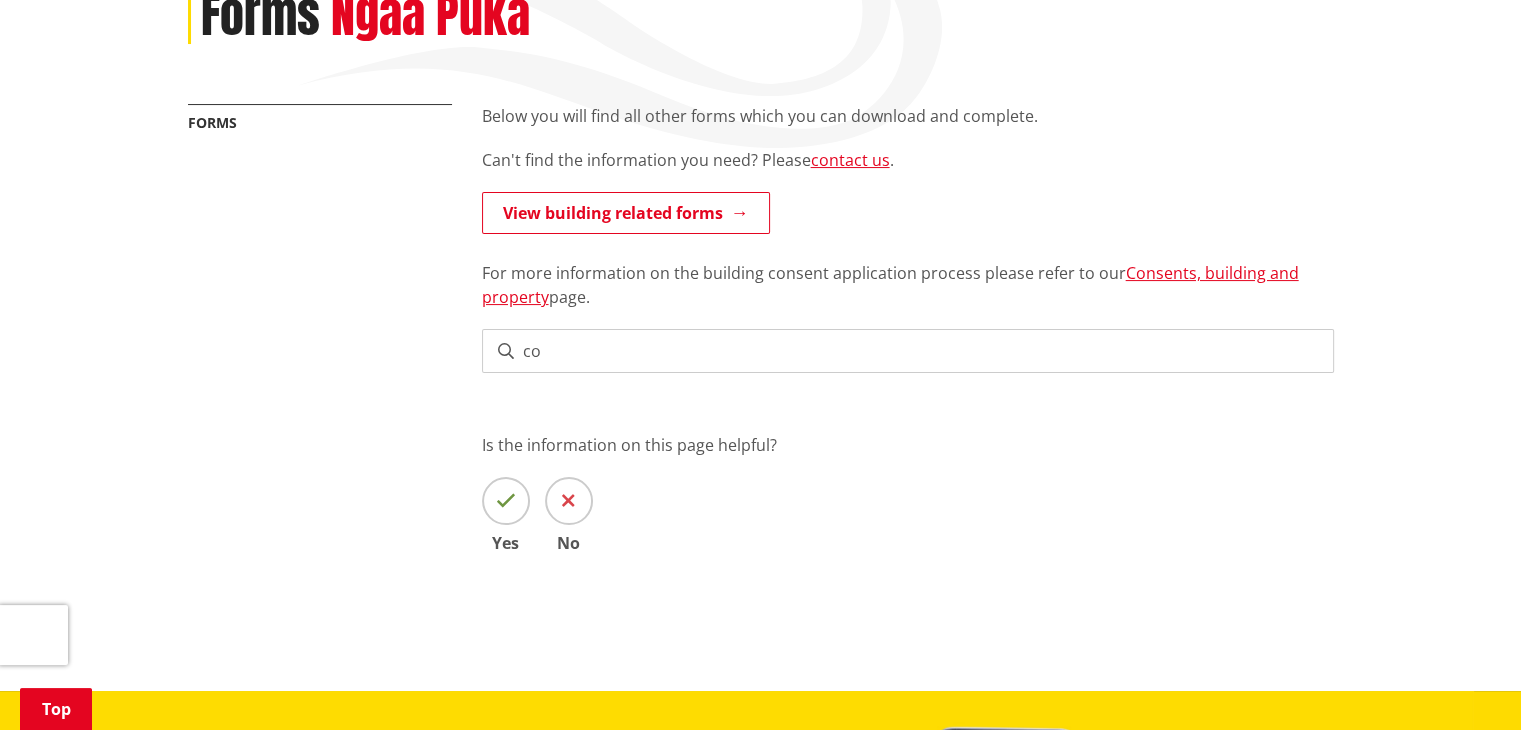 type on "c" 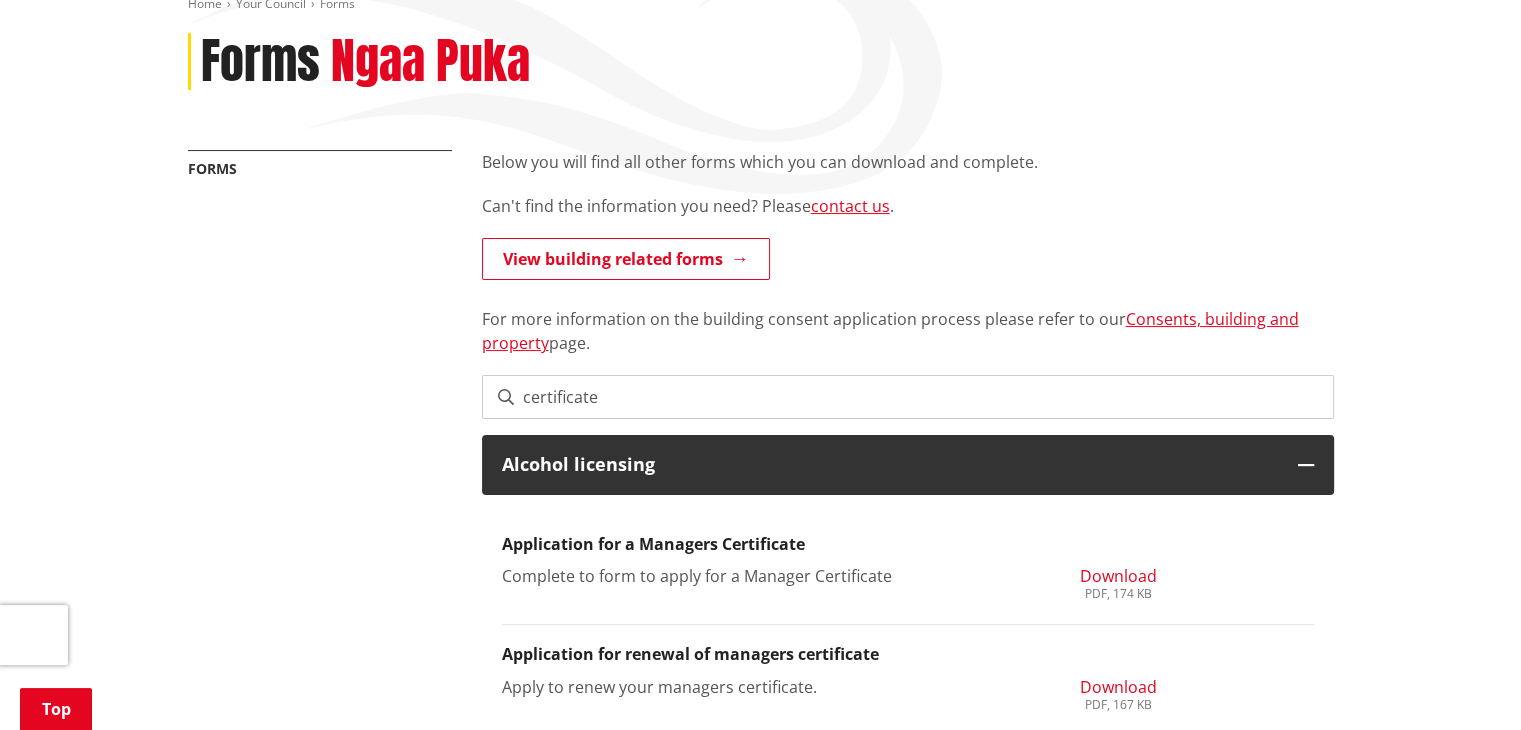scroll, scrollTop: 100, scrollLeft: 0, axis: vertical 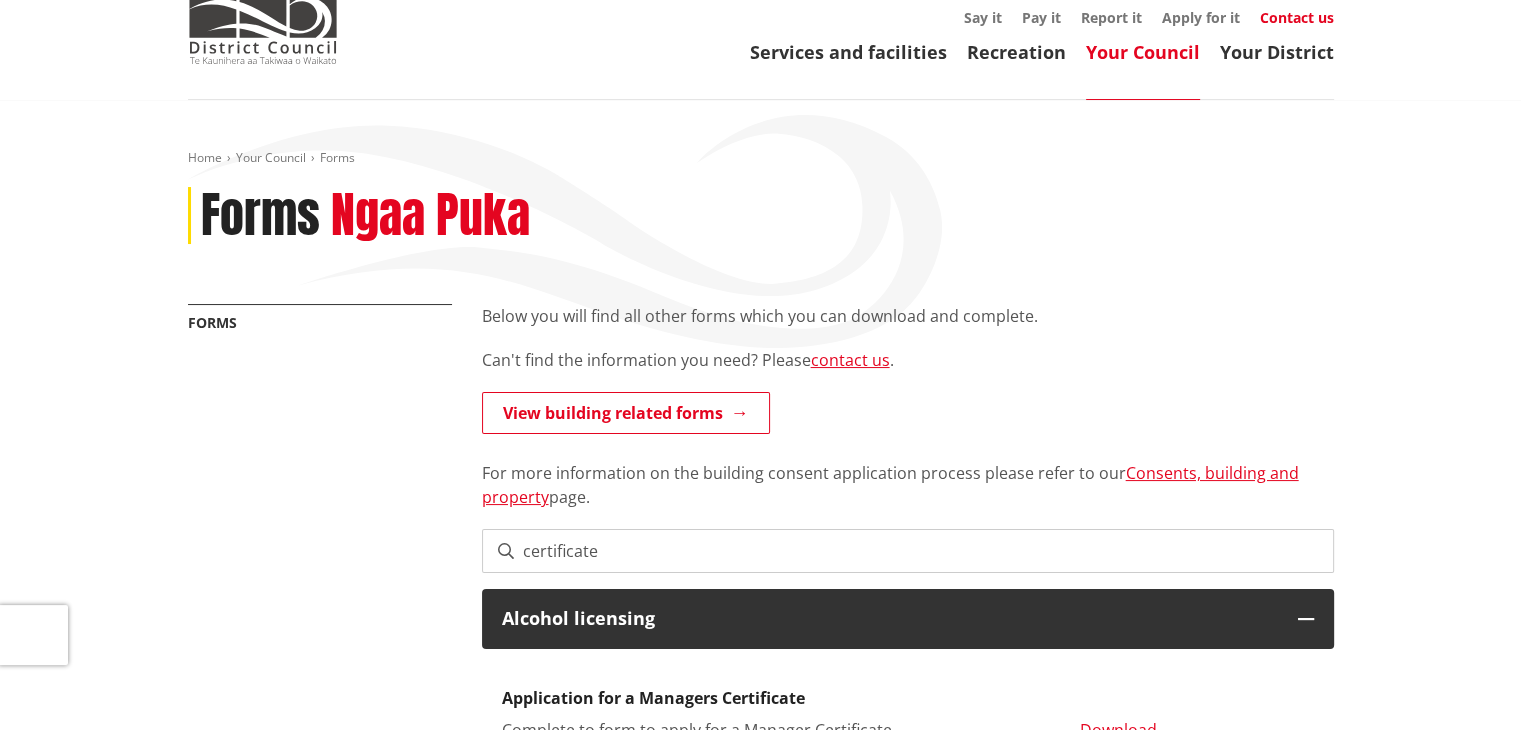 type on "certificate" 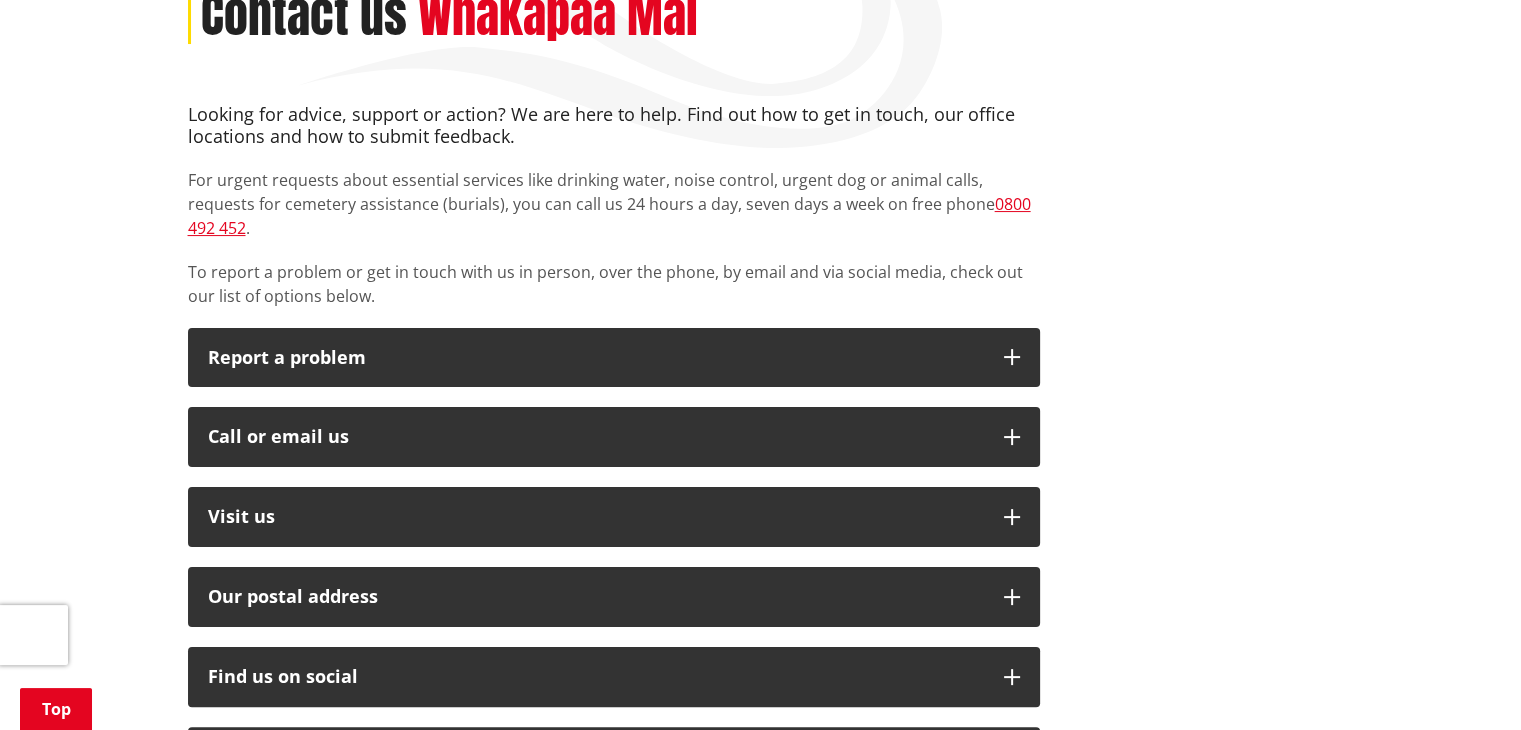 scroll, scrollTop: 400, scrollLeft: 0, axis: vertical 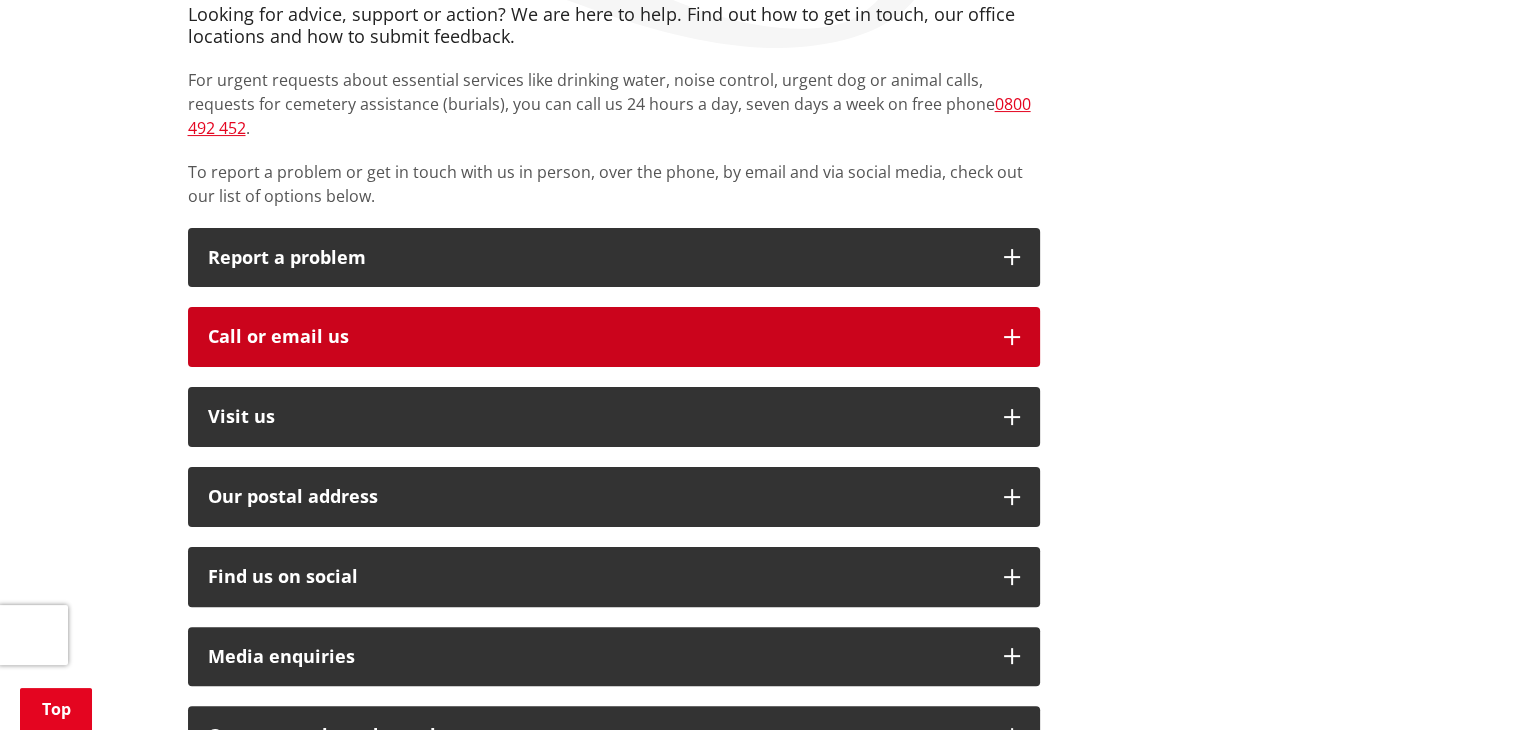 click on "Call or email us" at bounding box center [596, 337] 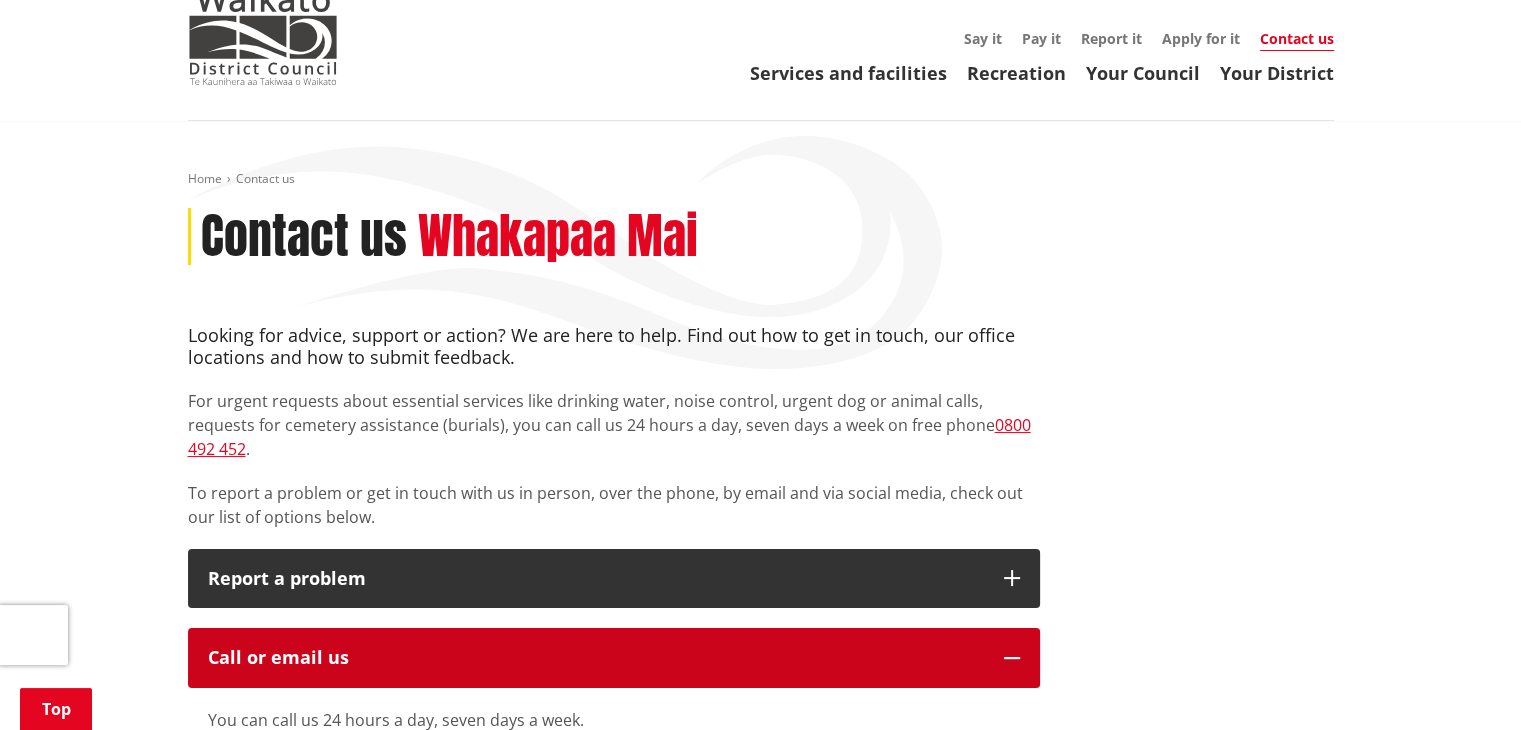 scroll, scrollTop: 0, scrollLeft: 0, axis: both 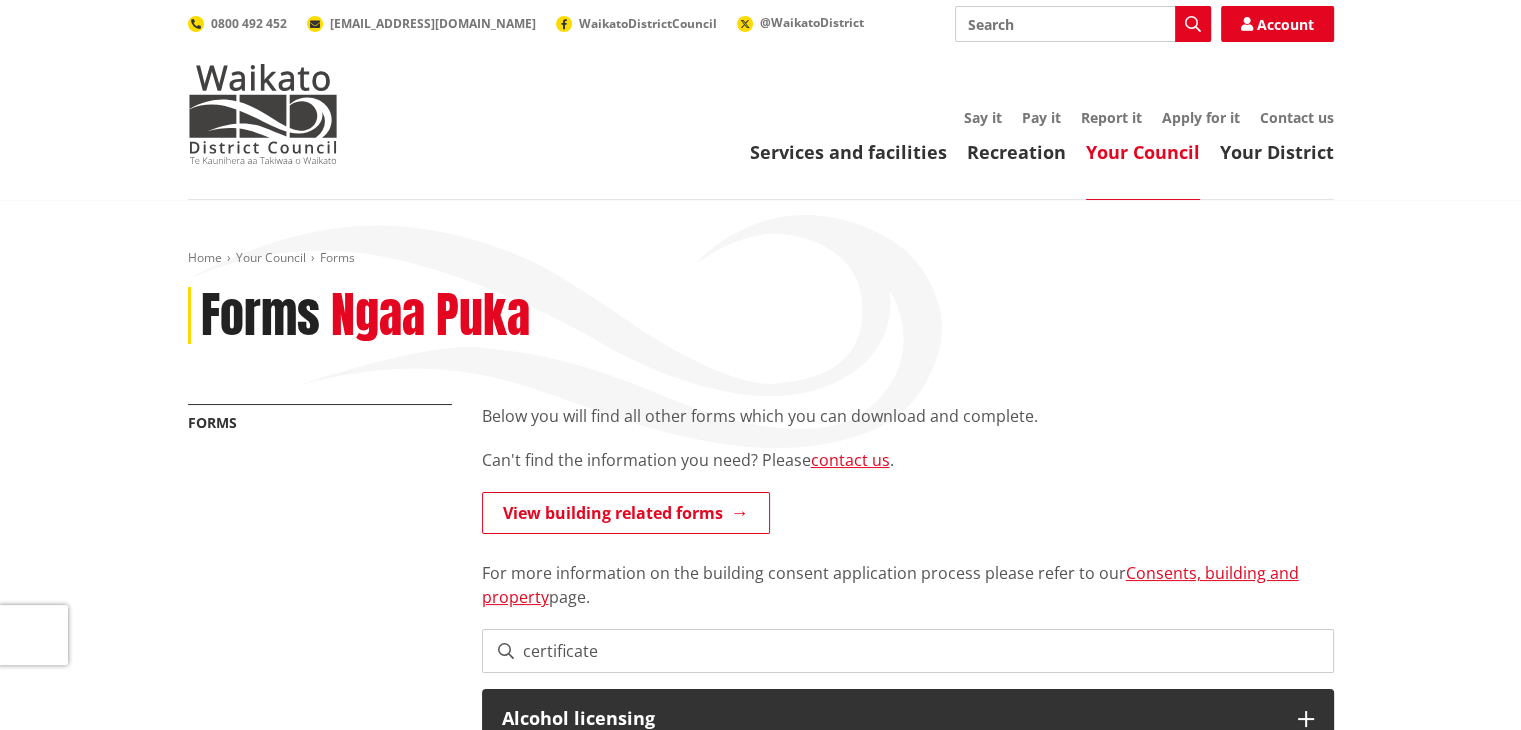 click on "Your Council" at bounding box center [1143, 152] 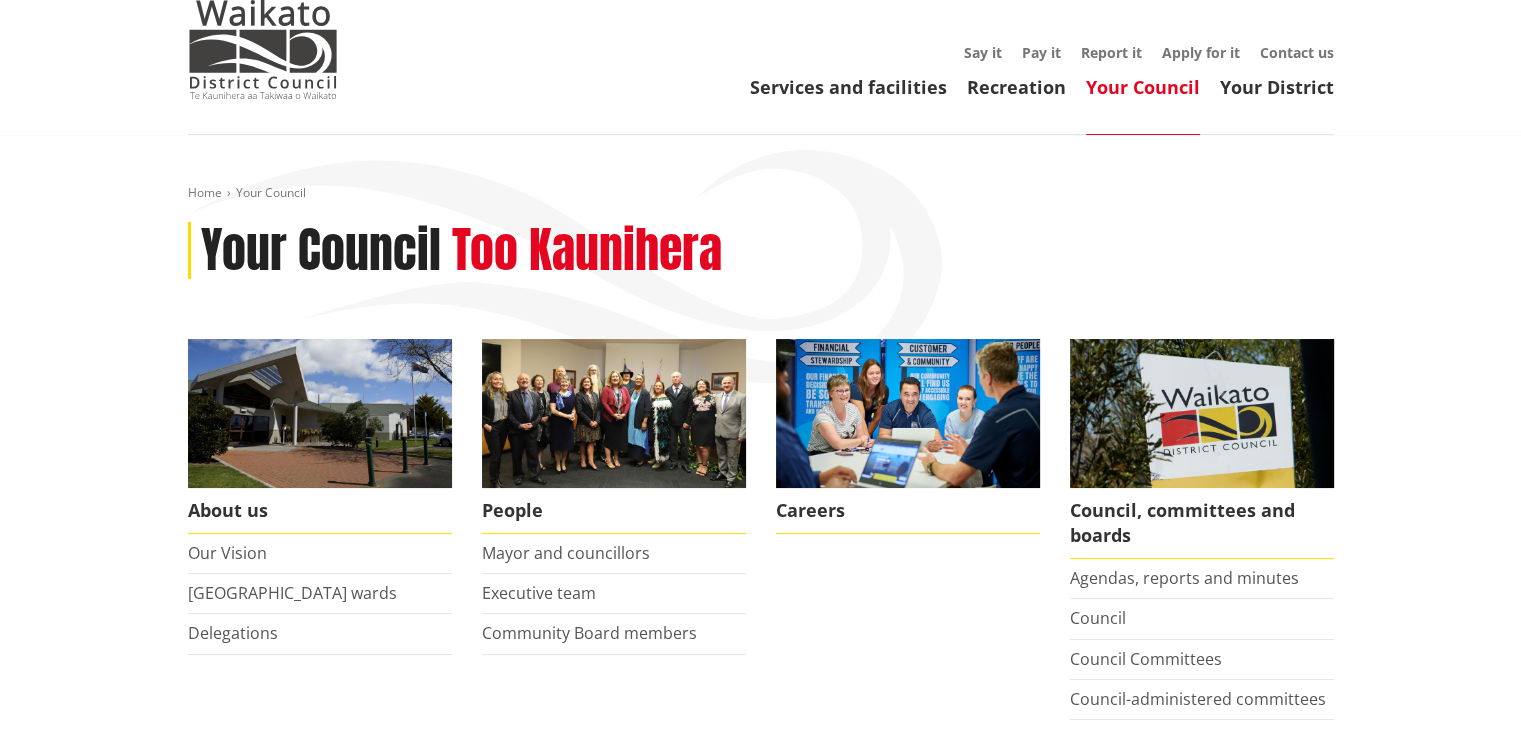 scroll, scrollTop: 0, scrollLeft: 0, axis: both 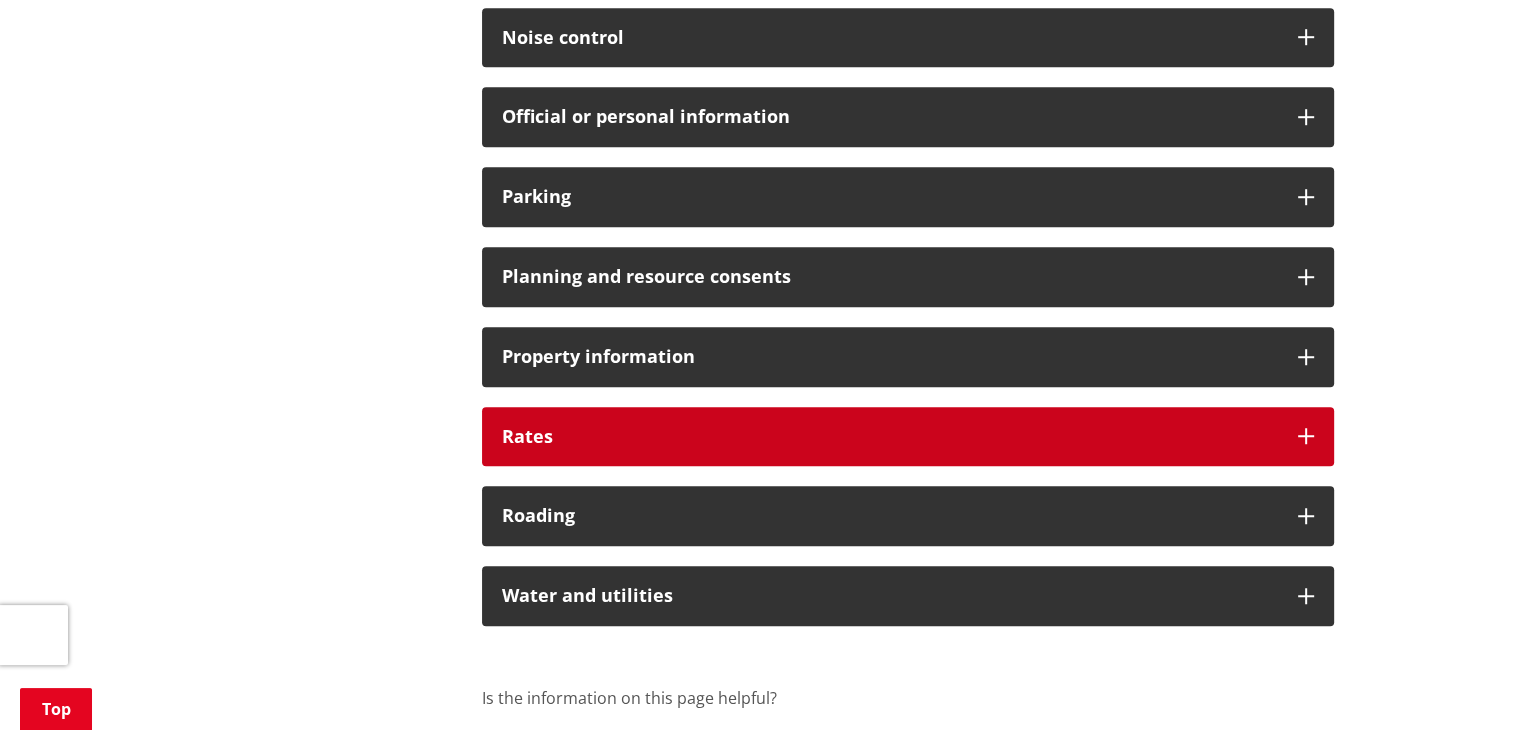 click on "Rates" at bounding box center (890, 437) 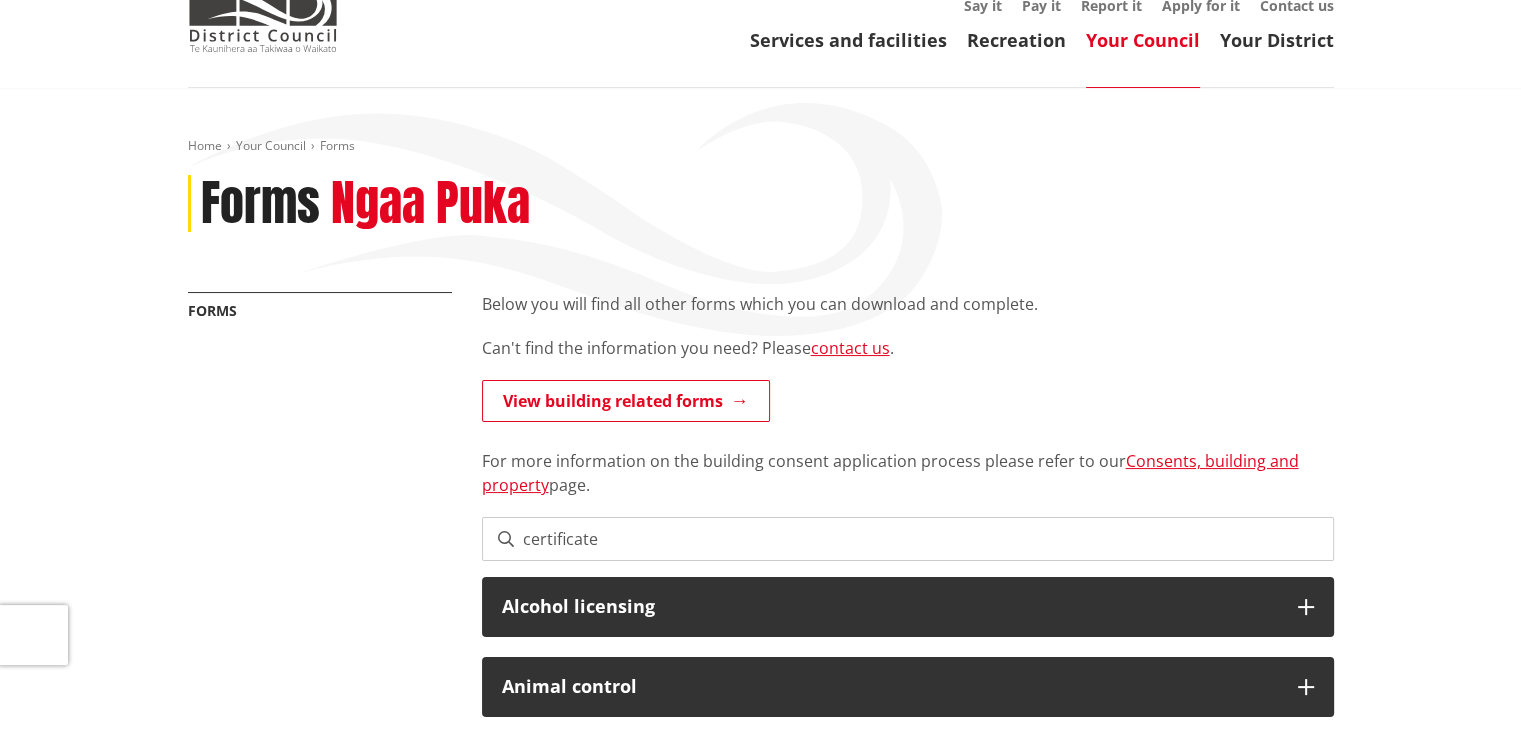 scroll, scrollTop: 0, scrollLeft: 0, axis: both 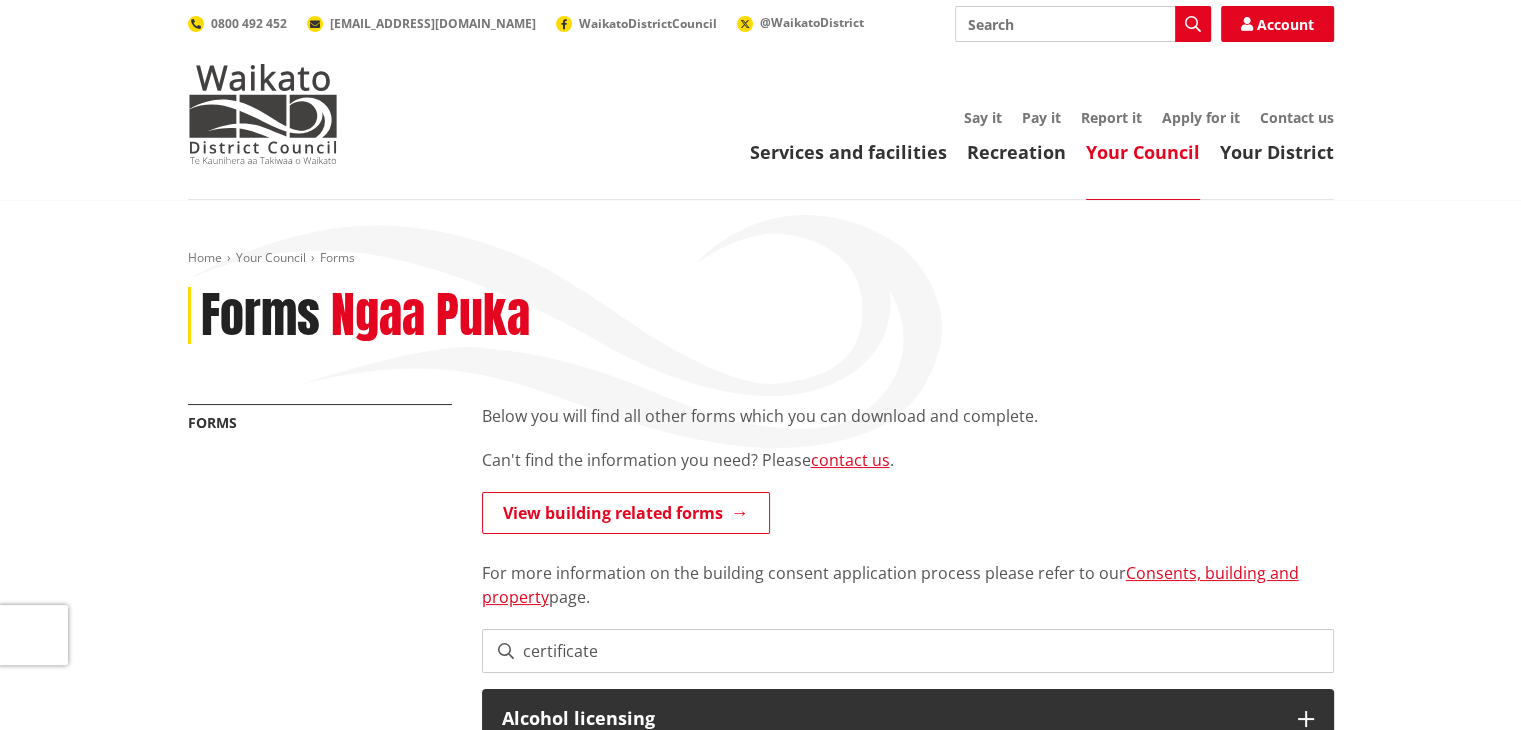 click on "Search" at bounding box center [1083, 24] 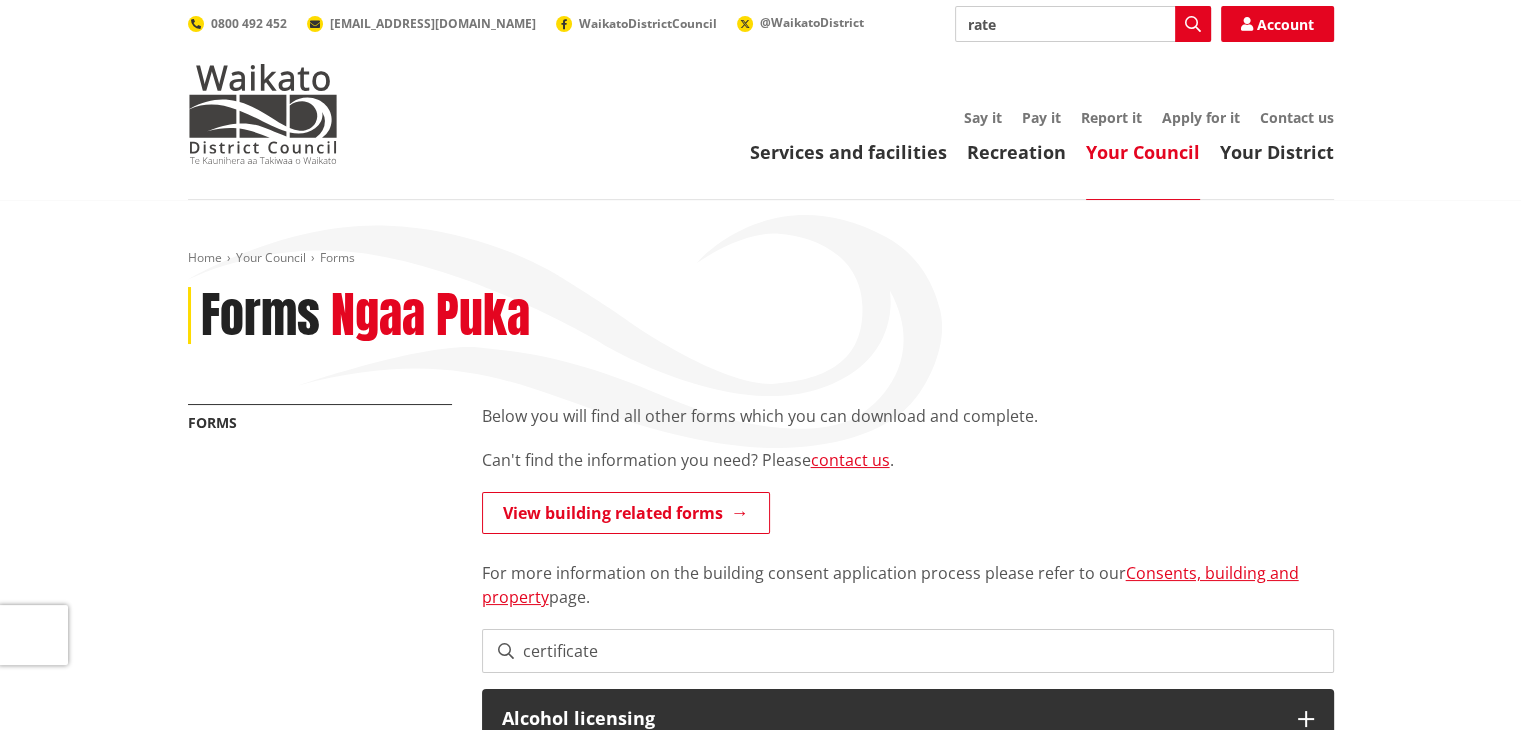 type on "rates" 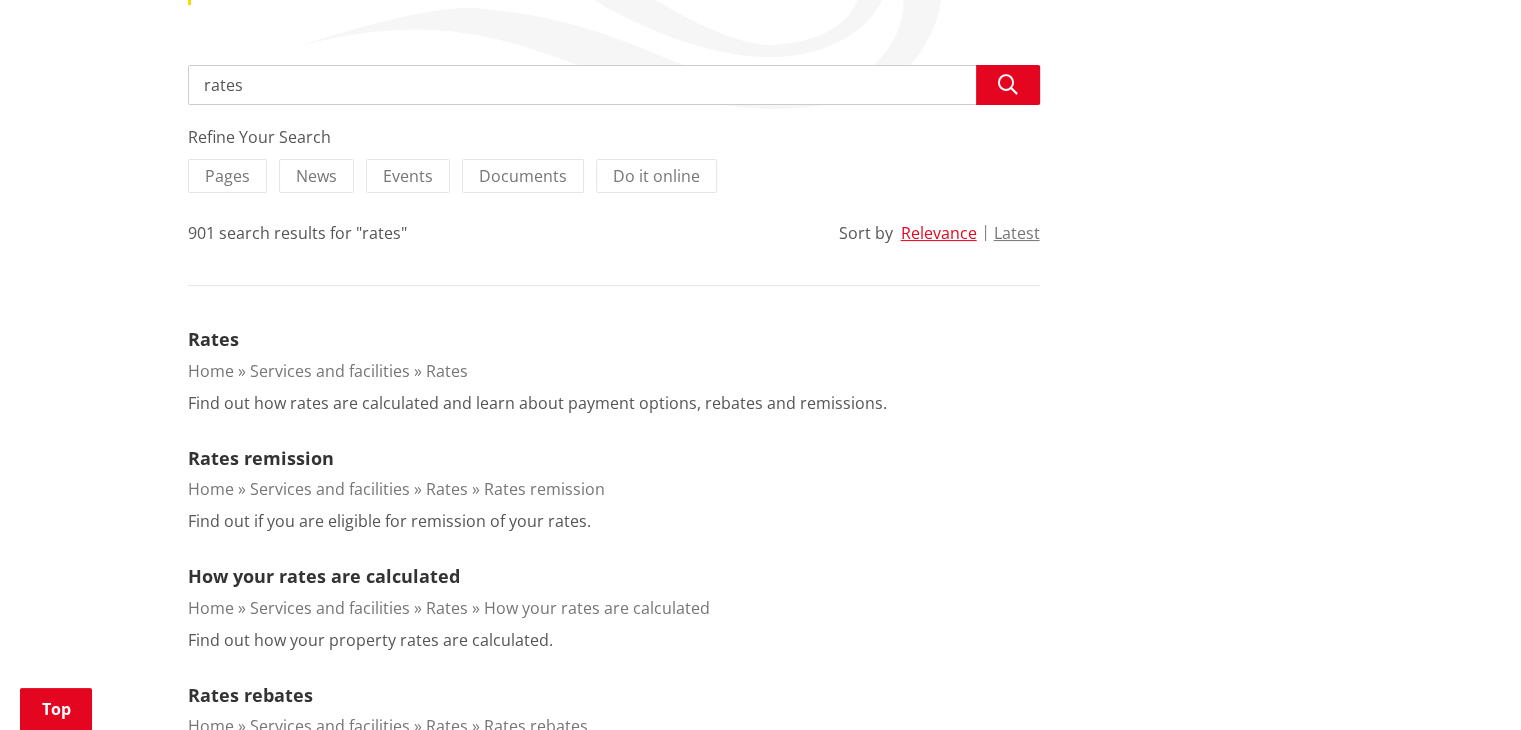 scroll, scrollTop: 500, scrollLeft: 0, axis: vertical 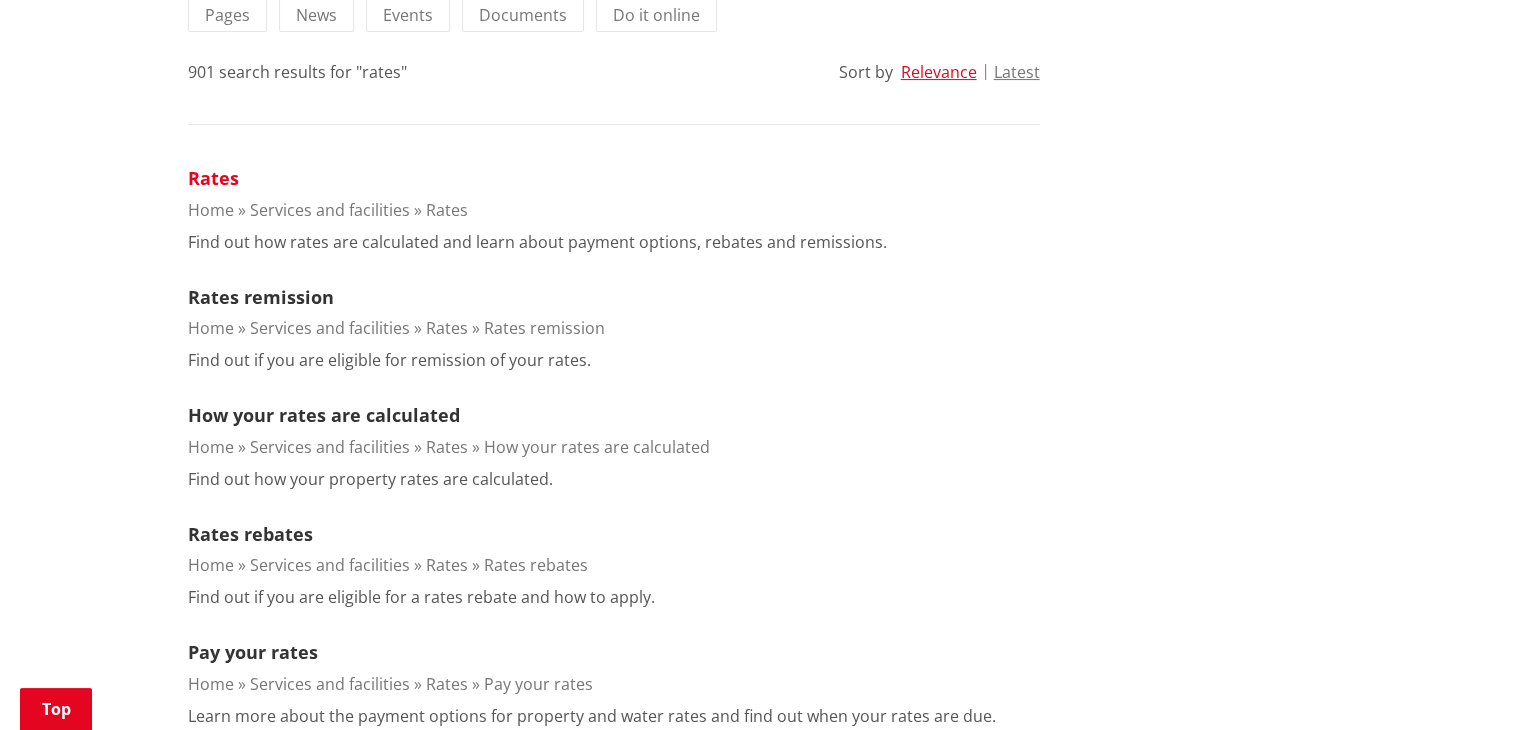 click on "Rates" at bounding box center [213, 178] 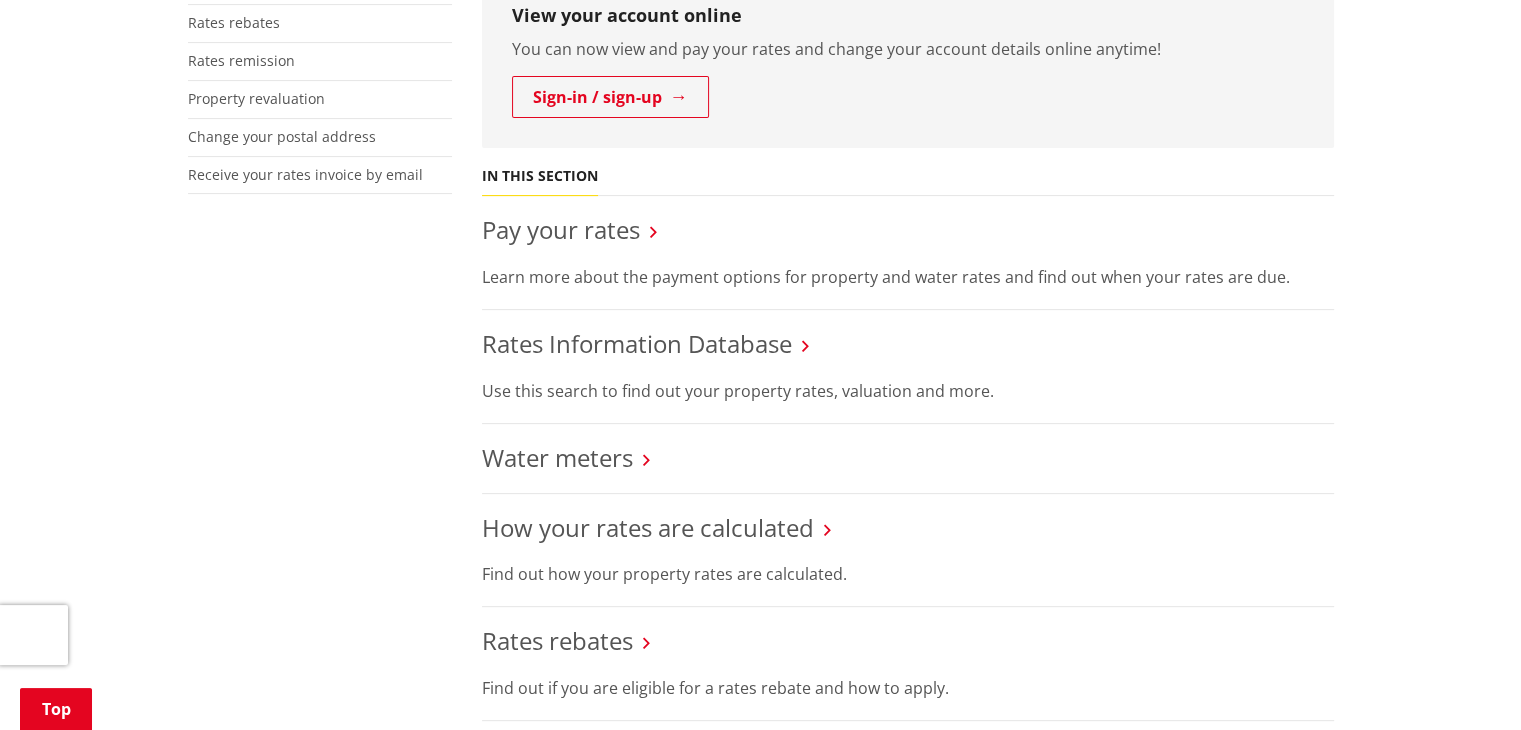 scroll, scrollTop: 600, scrollLeft: 0, axis: vertical 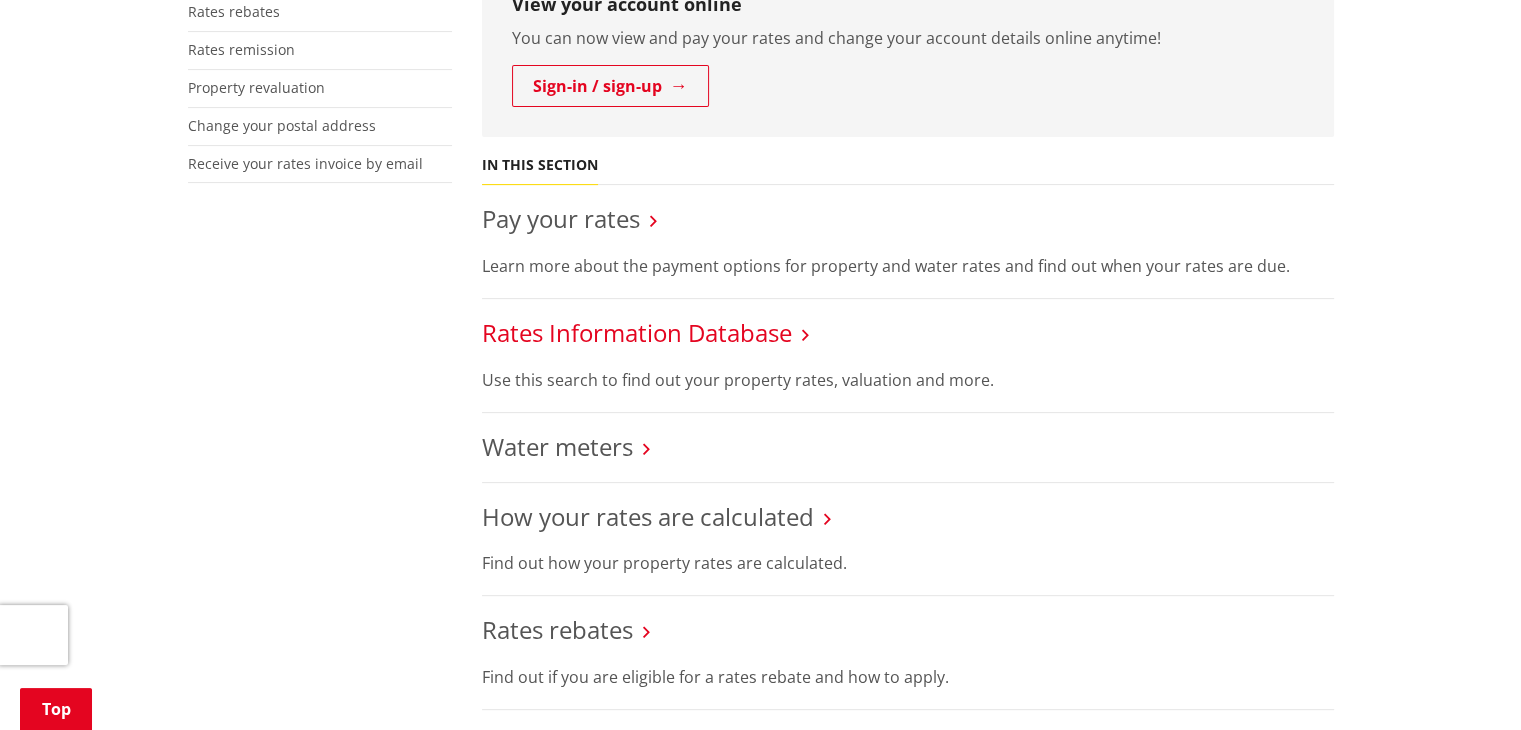 click on "Rates Information Database" at bounding box center (637, 332) 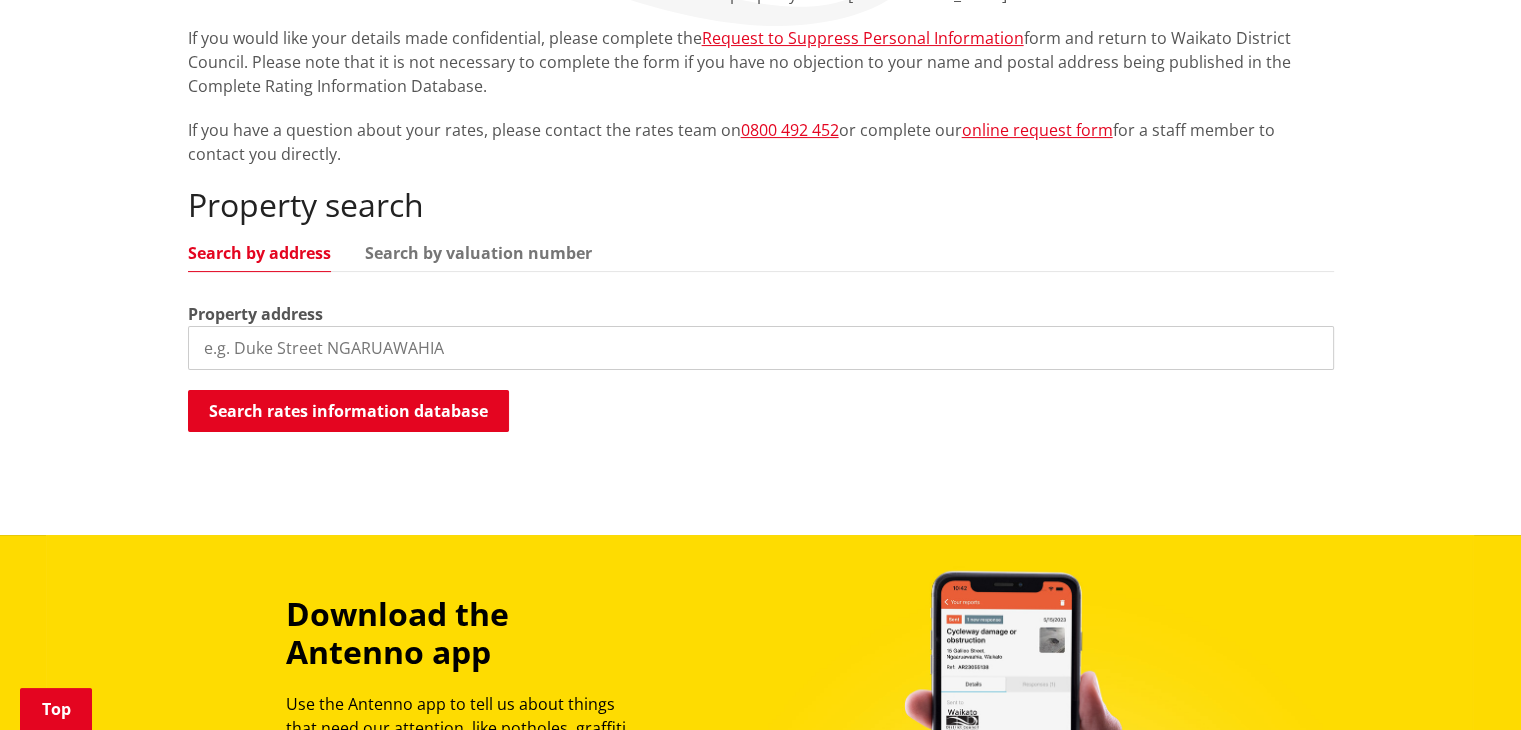 scroll, scrollTop: 500, scrollLeft: 0, axis: vertical 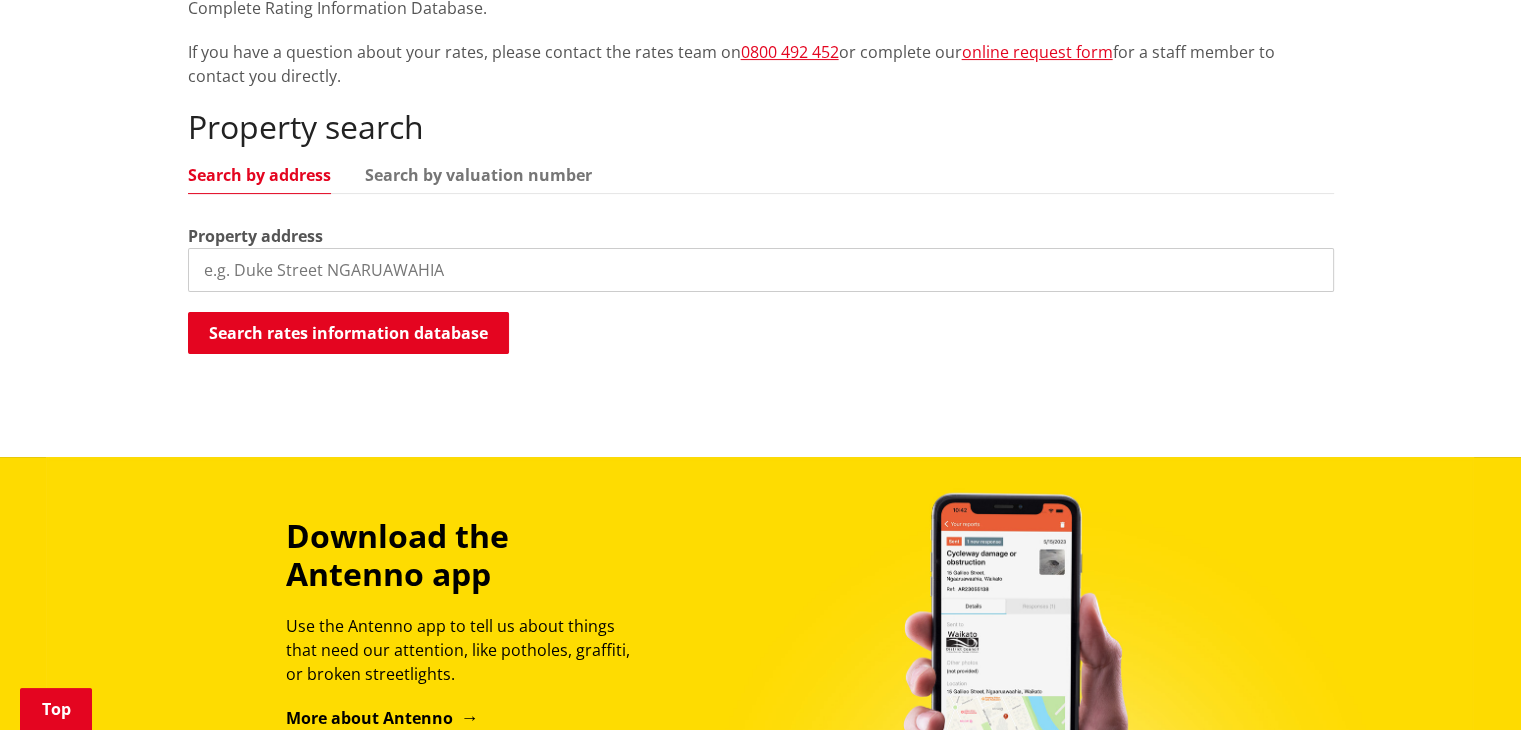 click at bounding box center (761, 270) 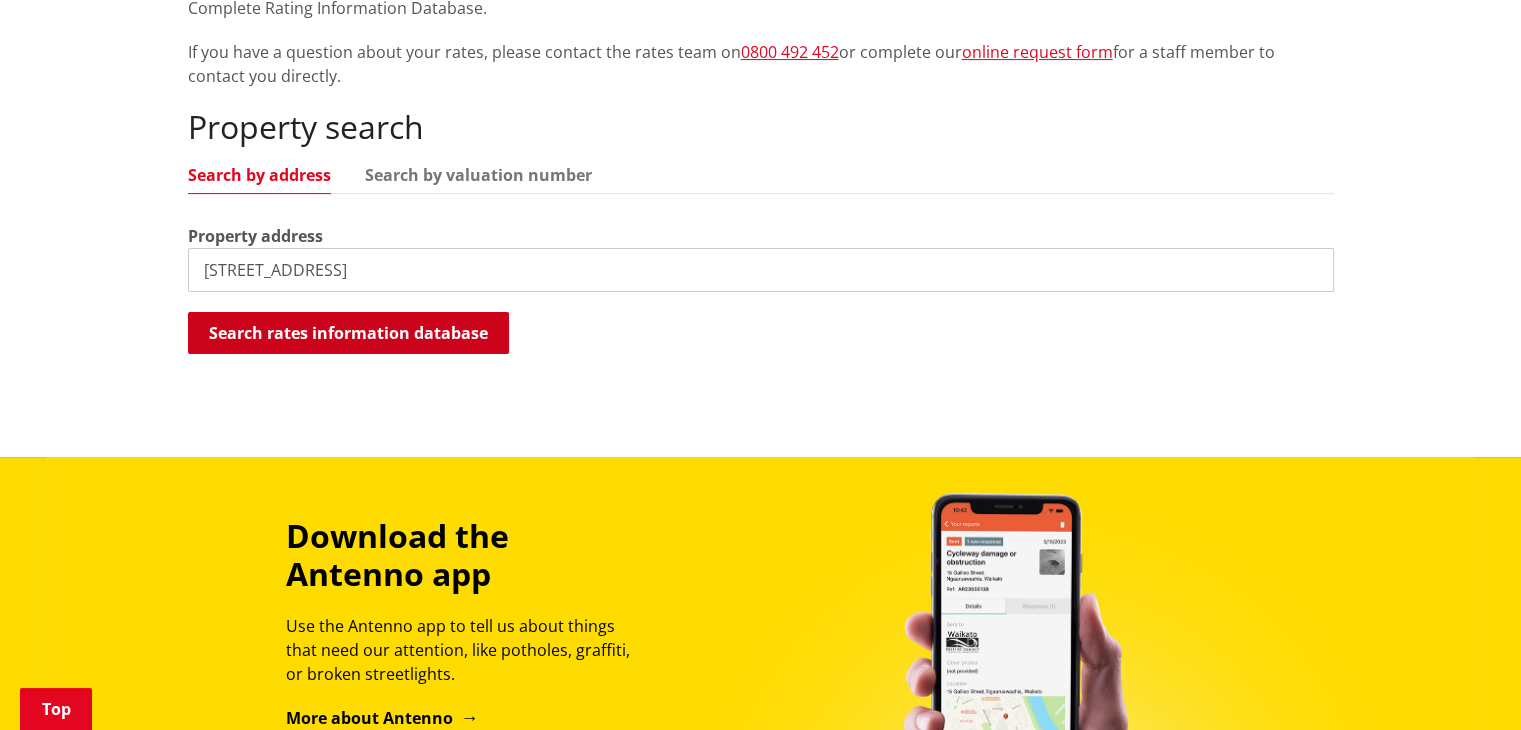 click on "Search rates information database" at bounding box center [348, 333] 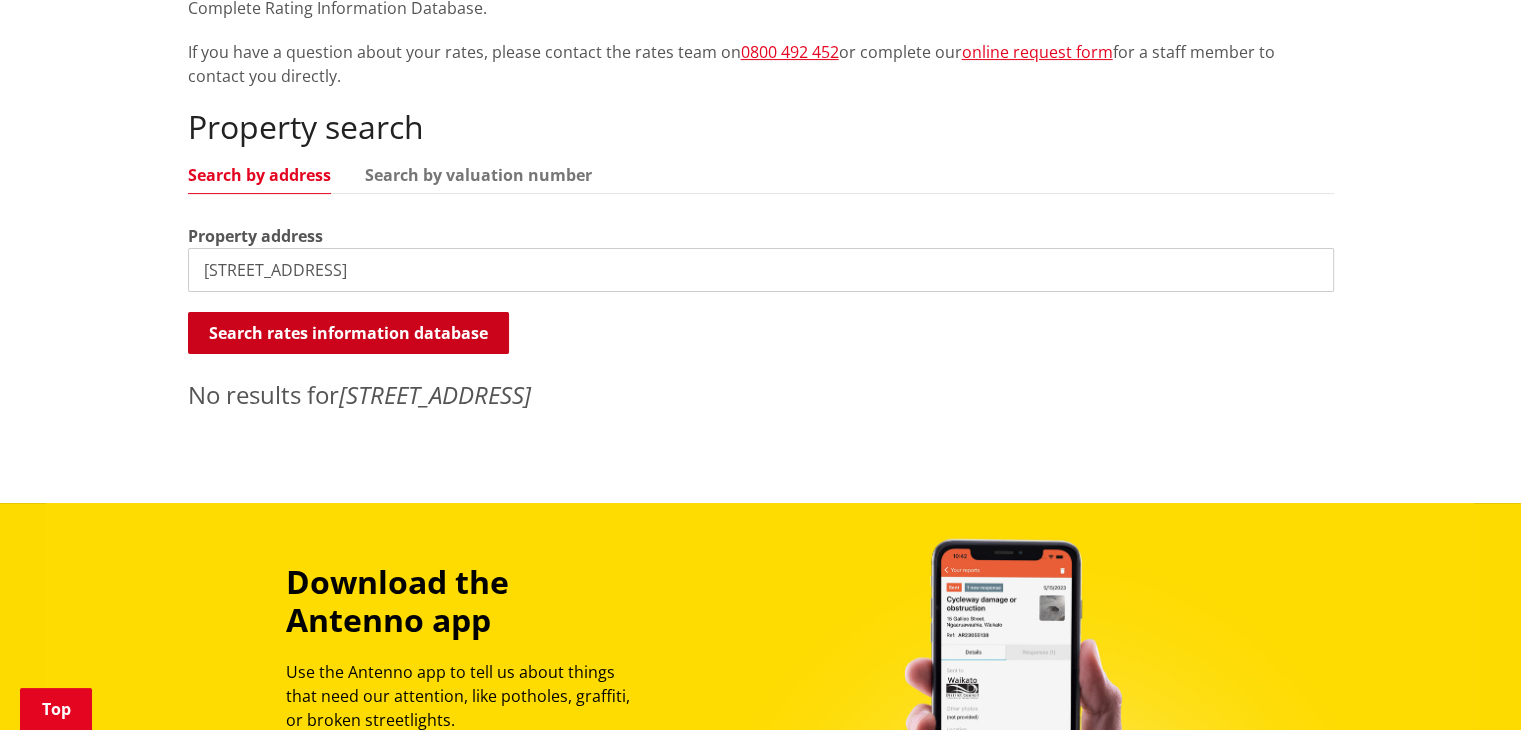 click on "Search rates information database" at bounding box center [348, 333] 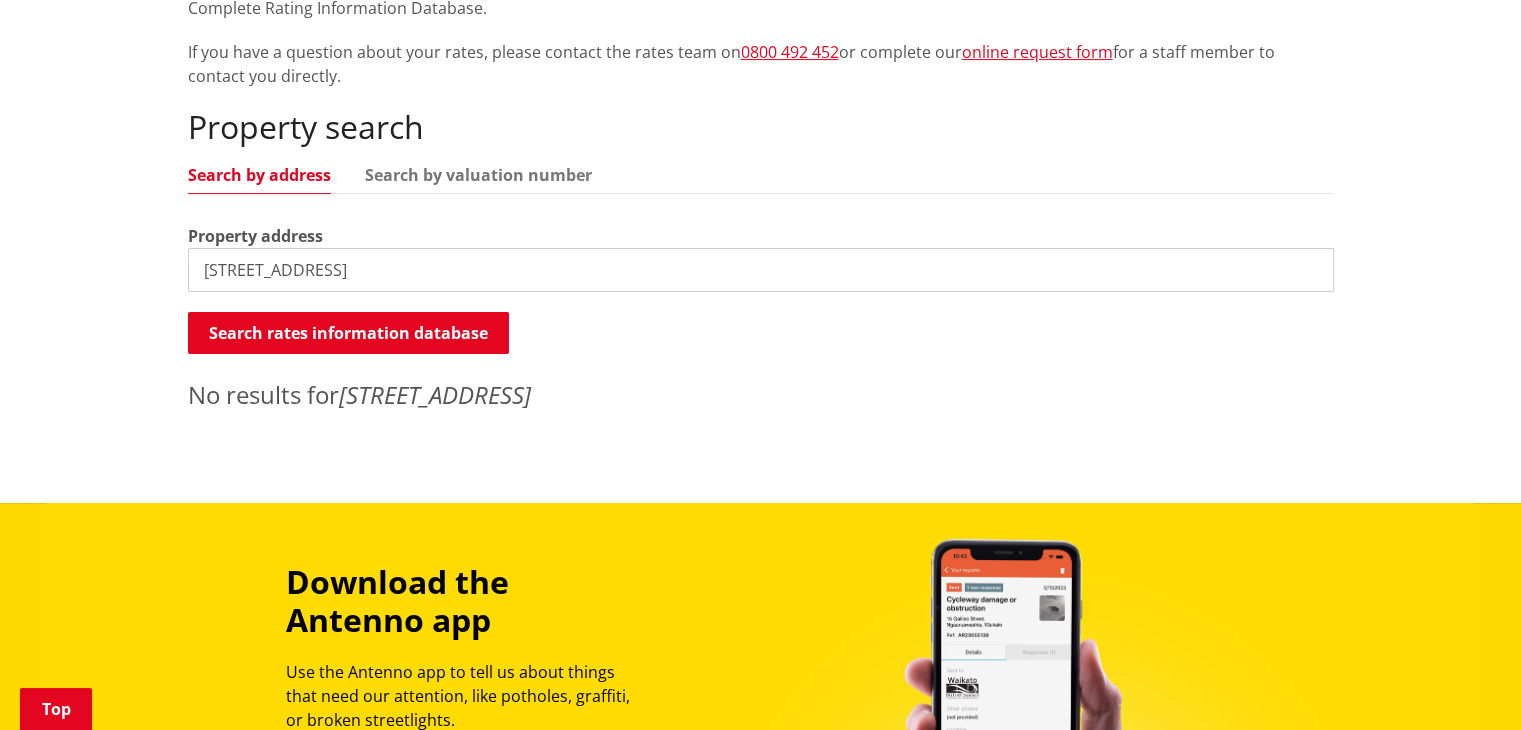 click on "7 Westgate Street, Ngaruawahia" at bounding box center [761, 270] 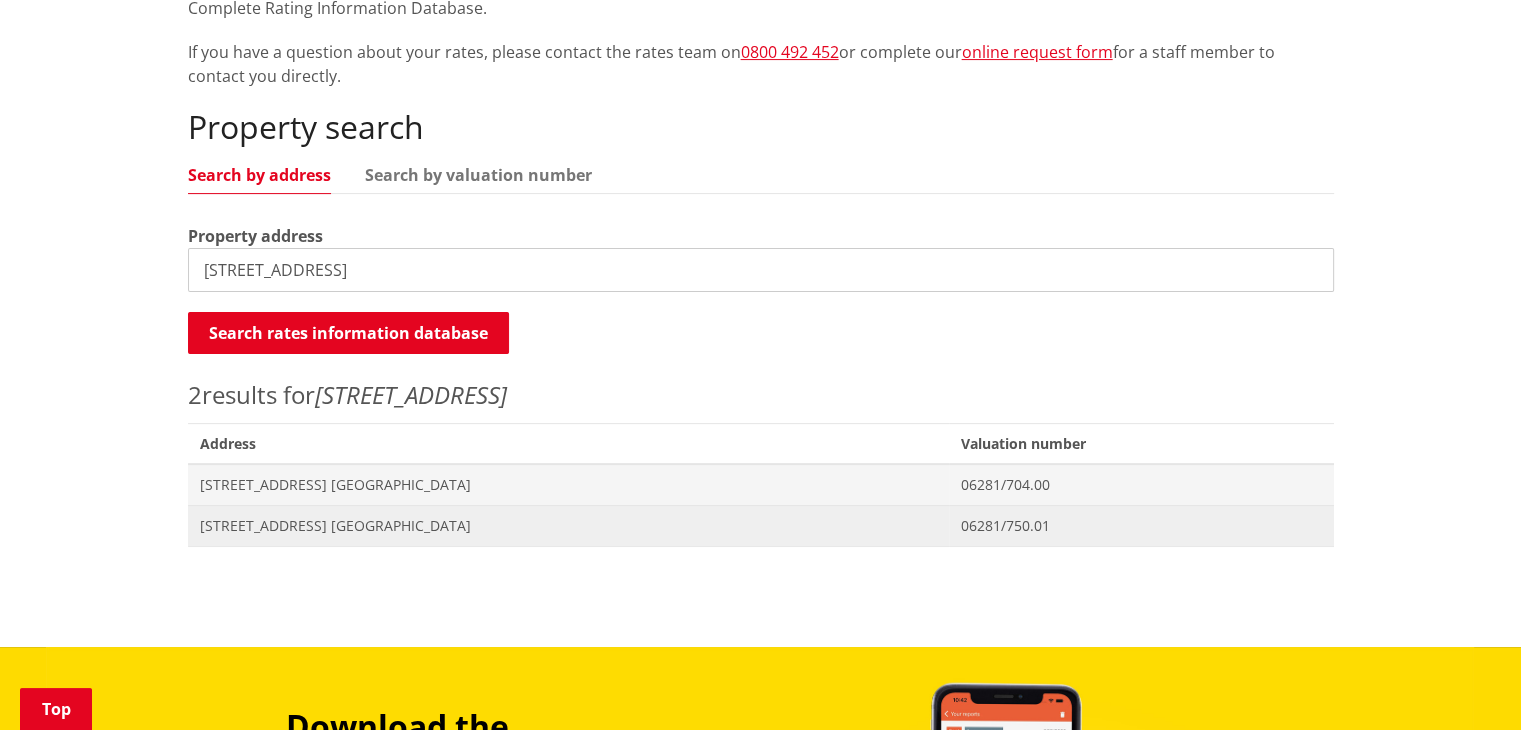 click on "[STREET_ADDRESS] [GEOGRAPHIC_DATA]" at bounding box center [568, 526] 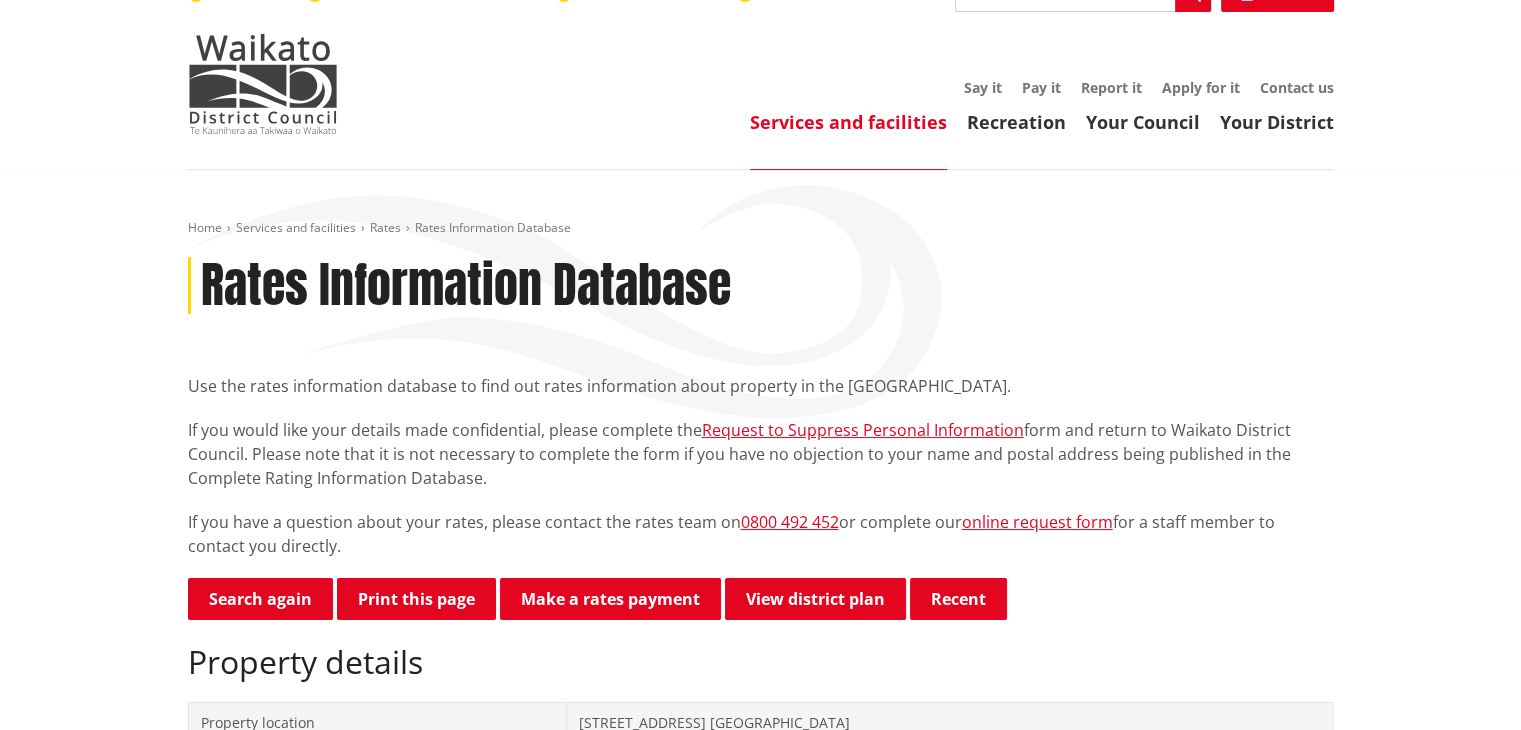 scroll, scrollTop: 0, scrollLeft: 0, axis: both 